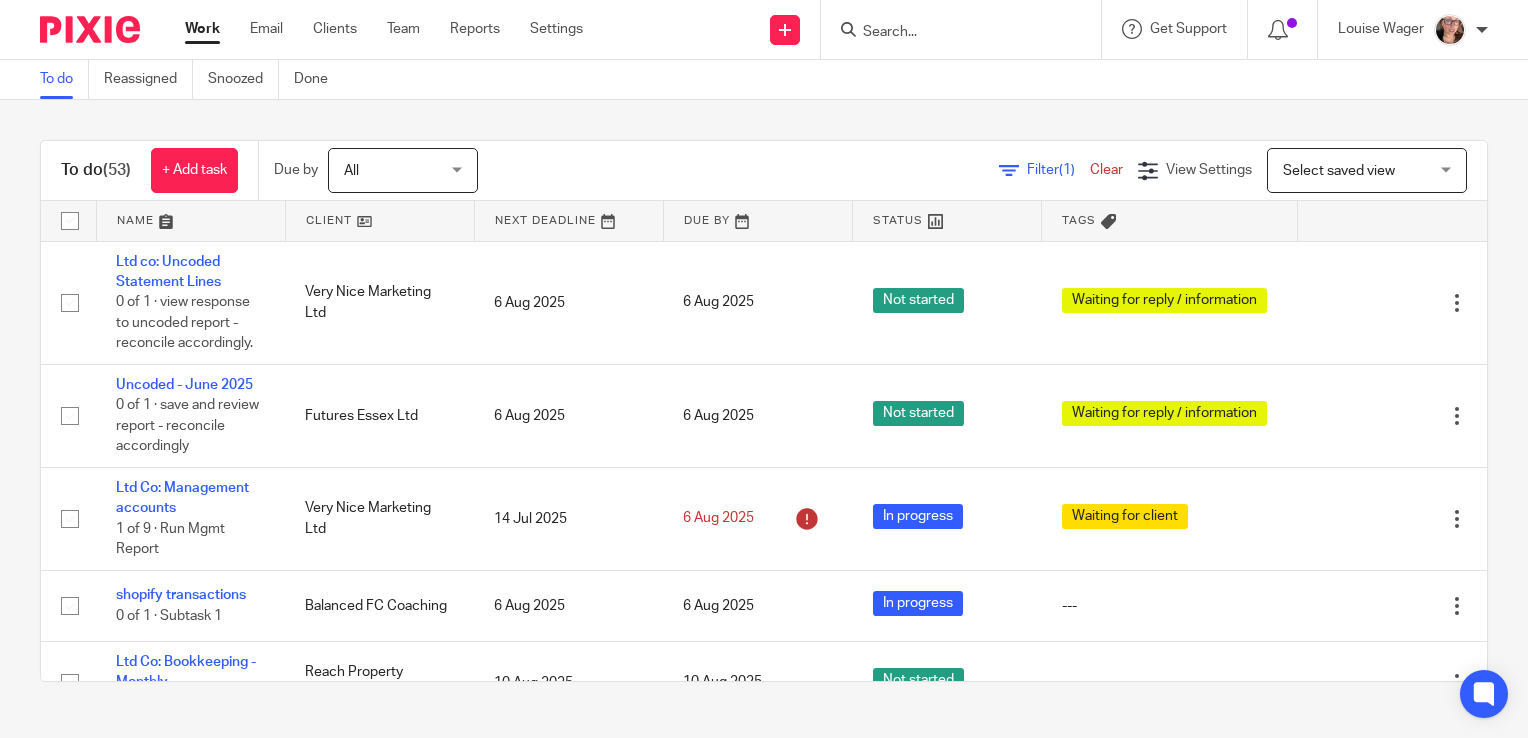 scroll, scrollTop: 0, scrollLeft: 0, axis: both 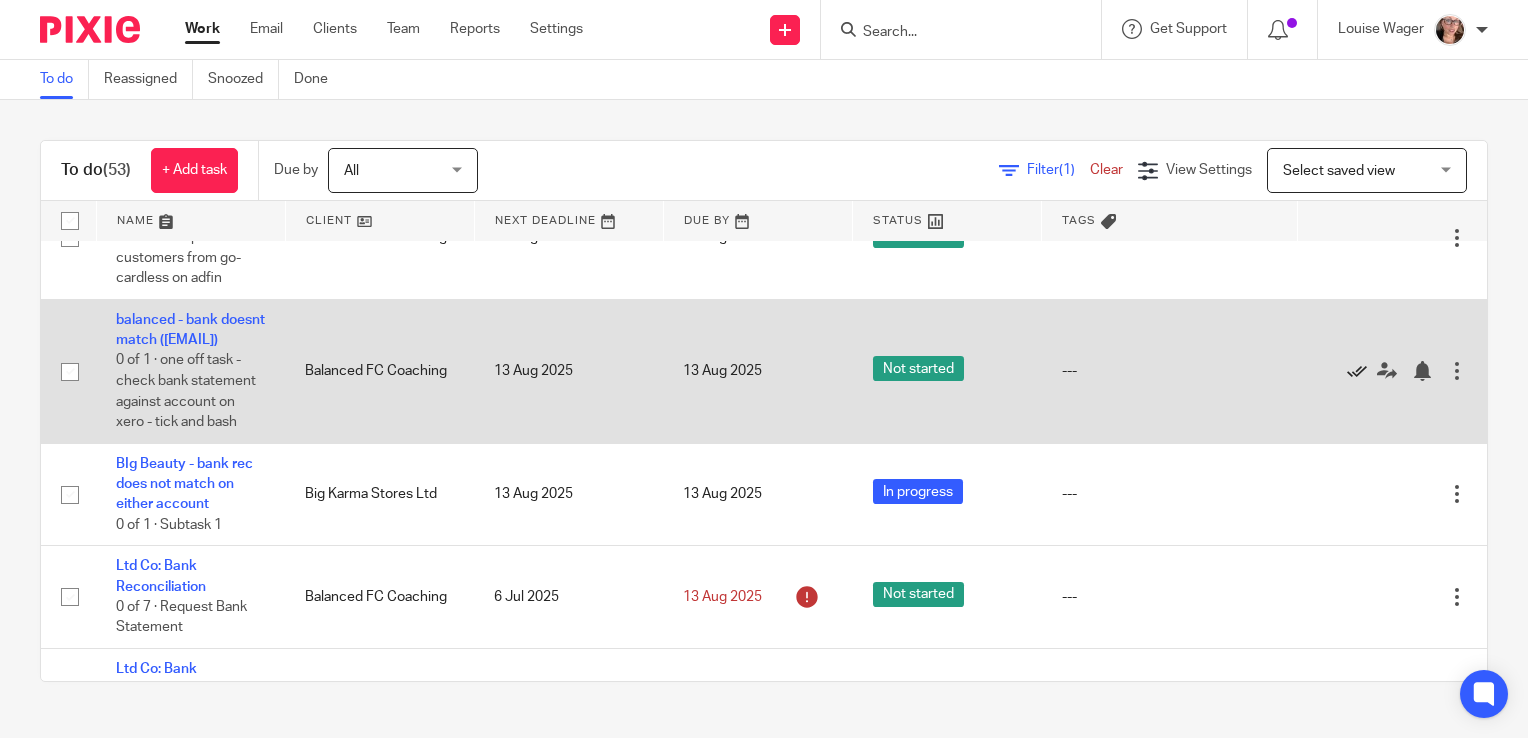 click 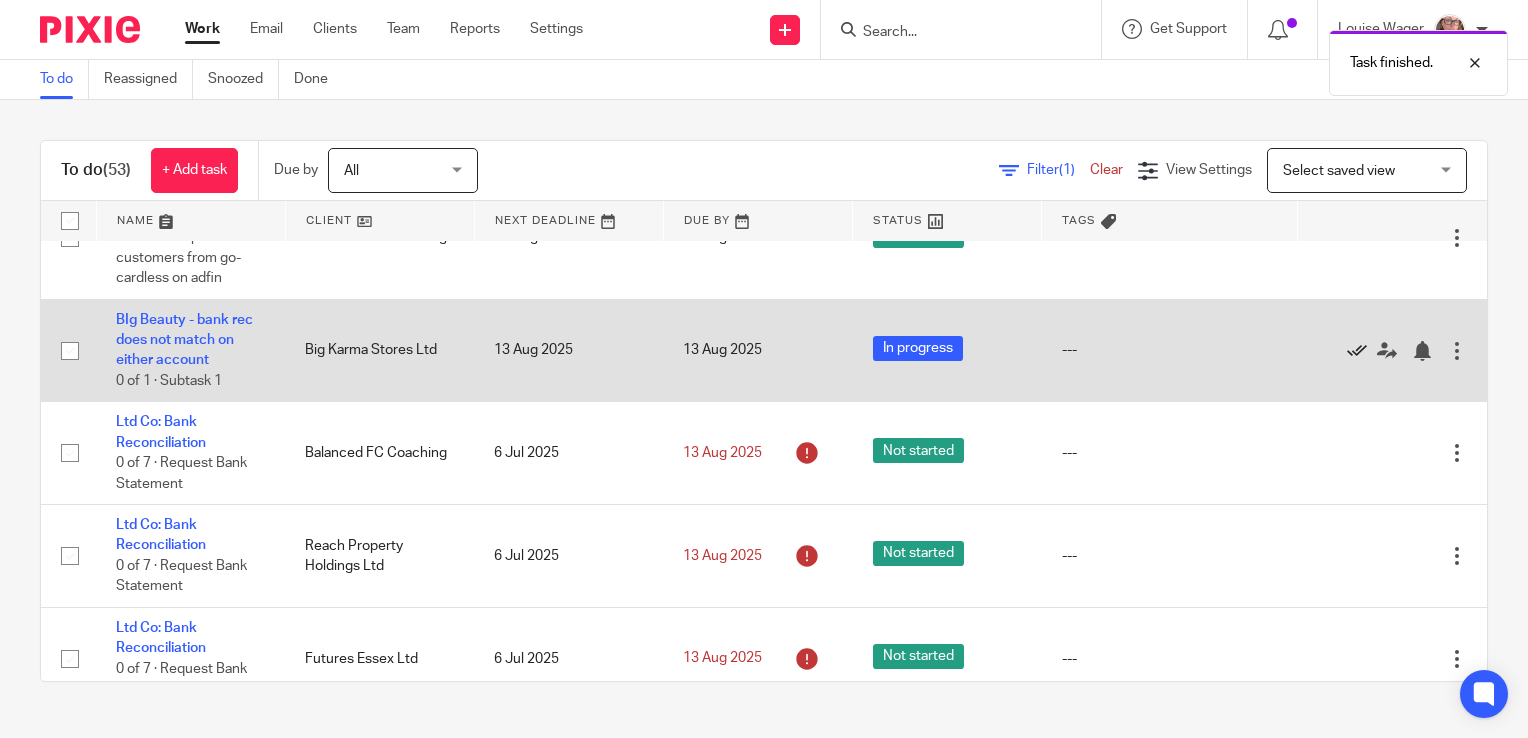 click 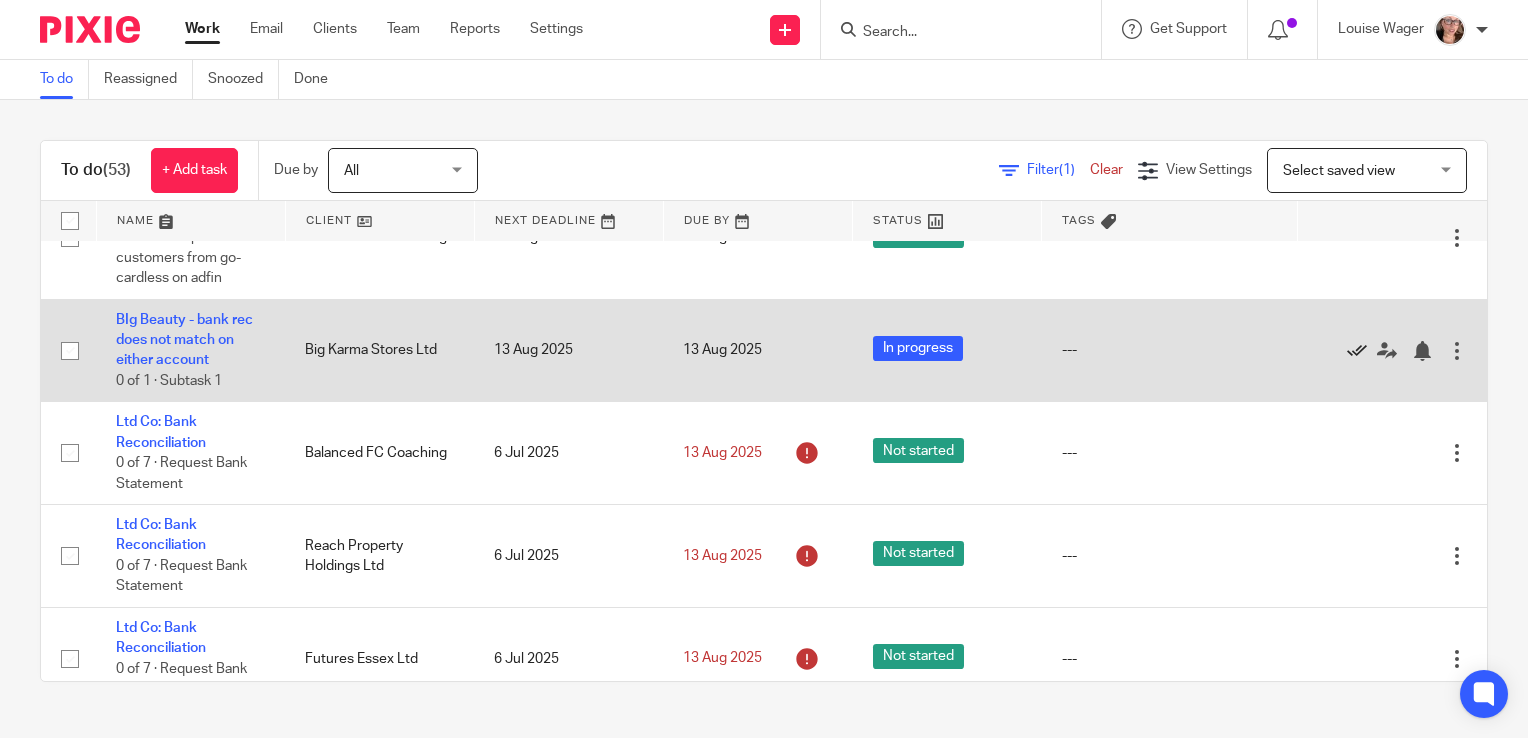 click 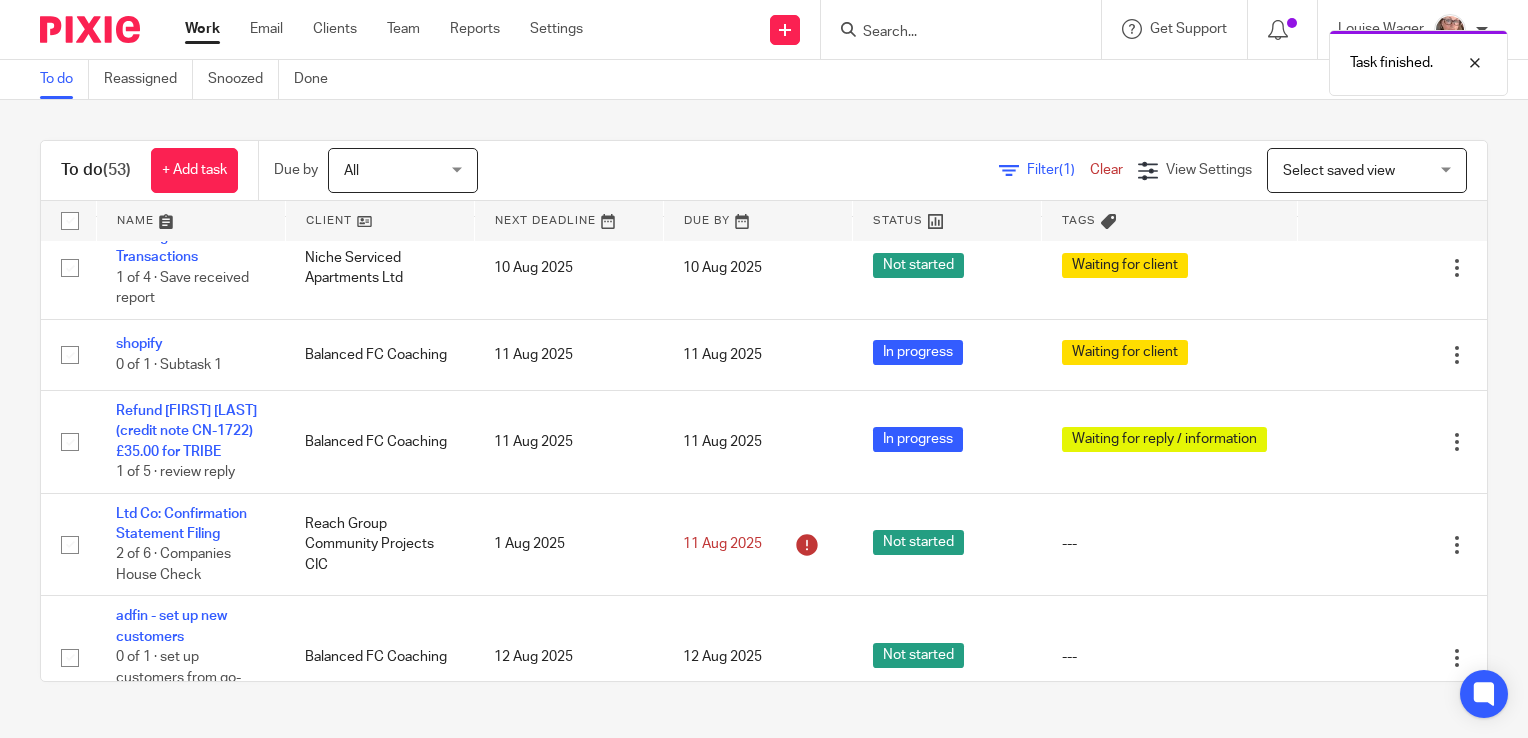 scroll, scrollTop: 183, scrollLeft: 0, axis: vertical 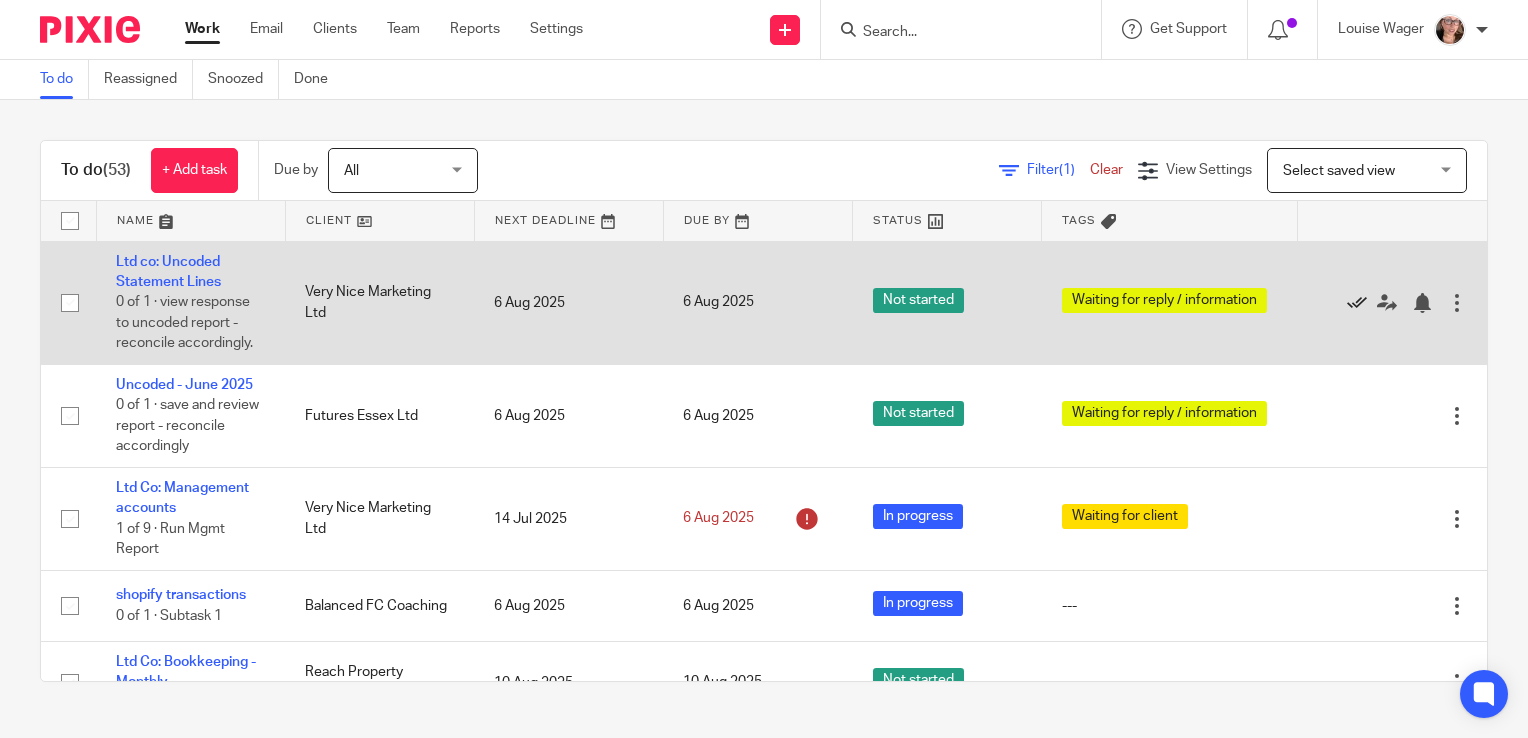 click 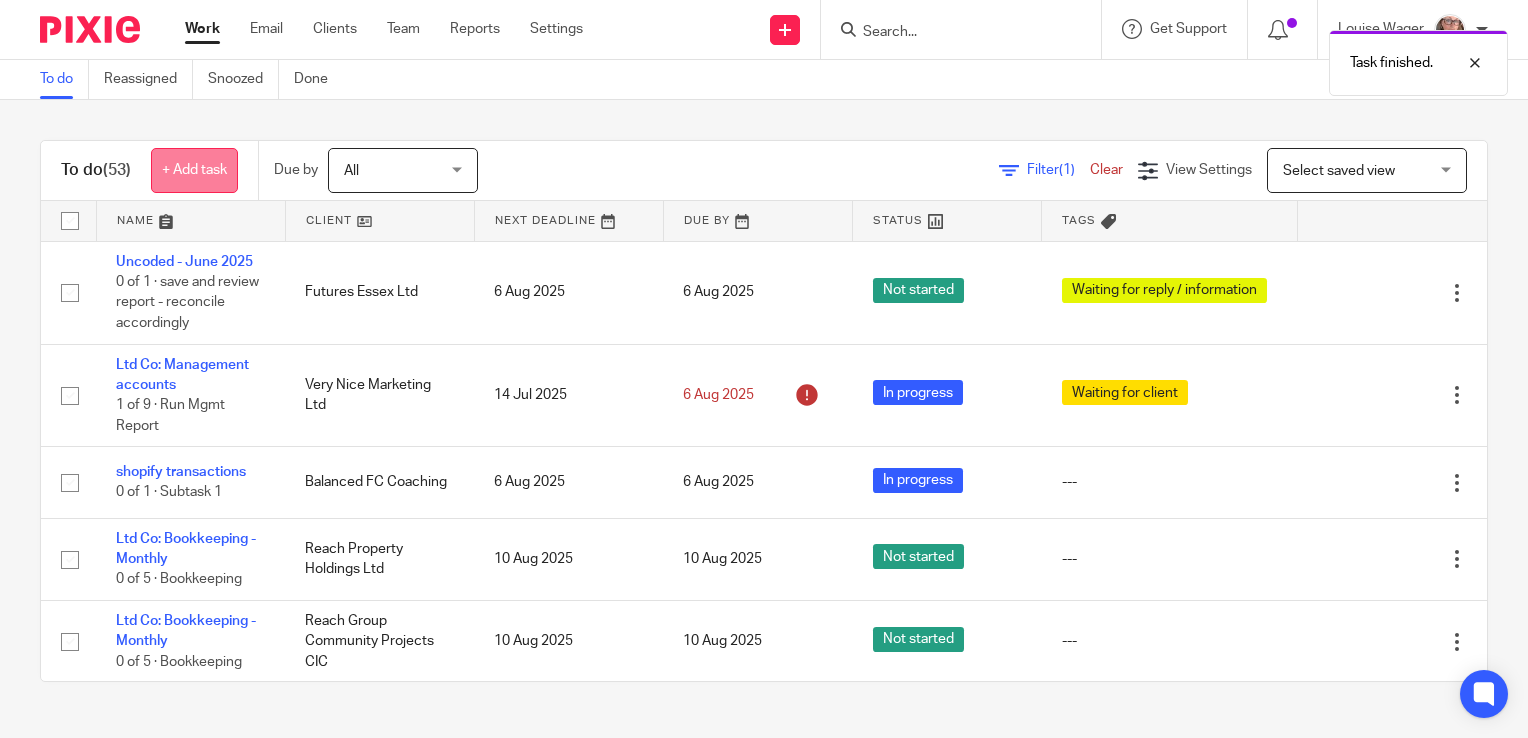 click on "+ Add task" 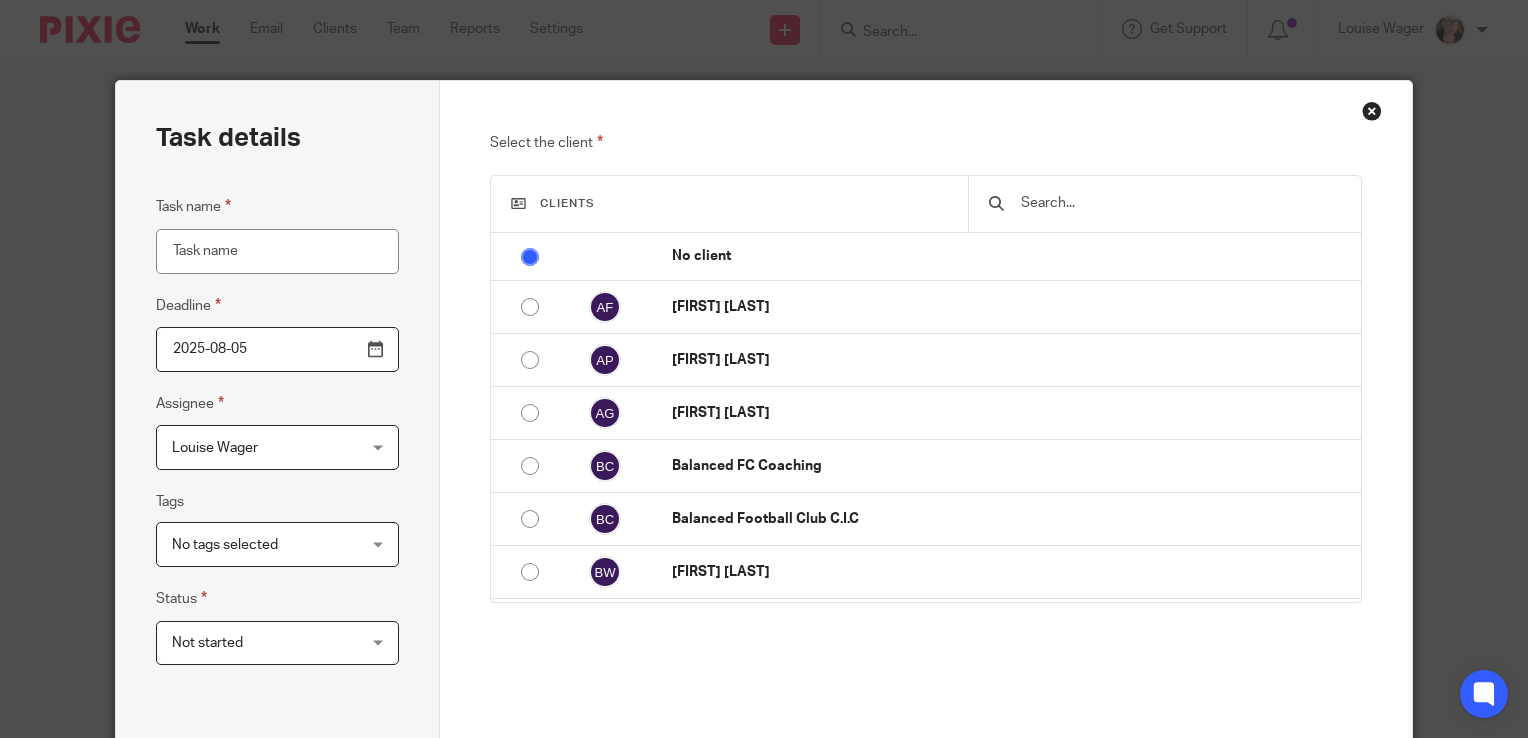 scroll, scrollTop: 0, scrollLeft: 0, axis: both 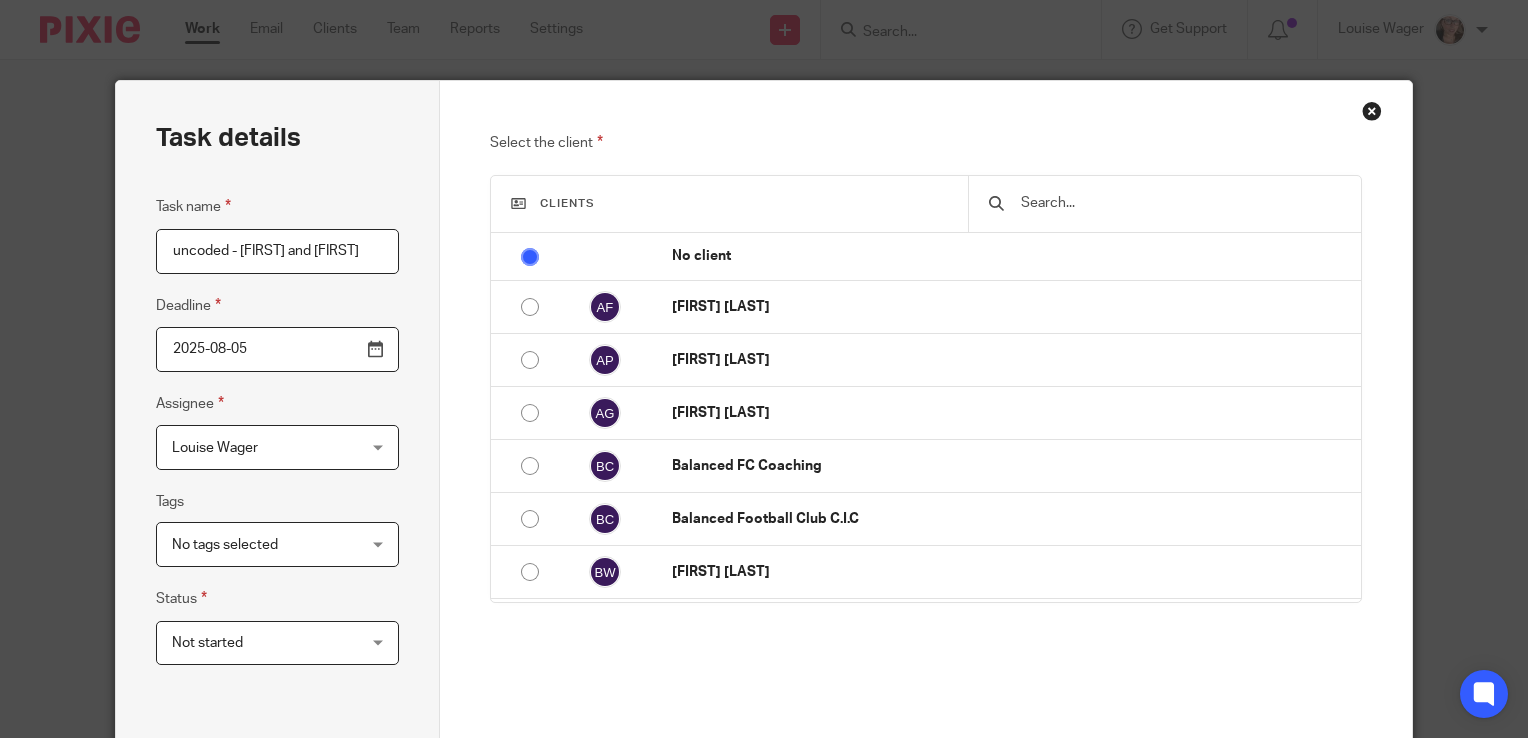 type on "uncoded - [FIRST] and [FIRST]" 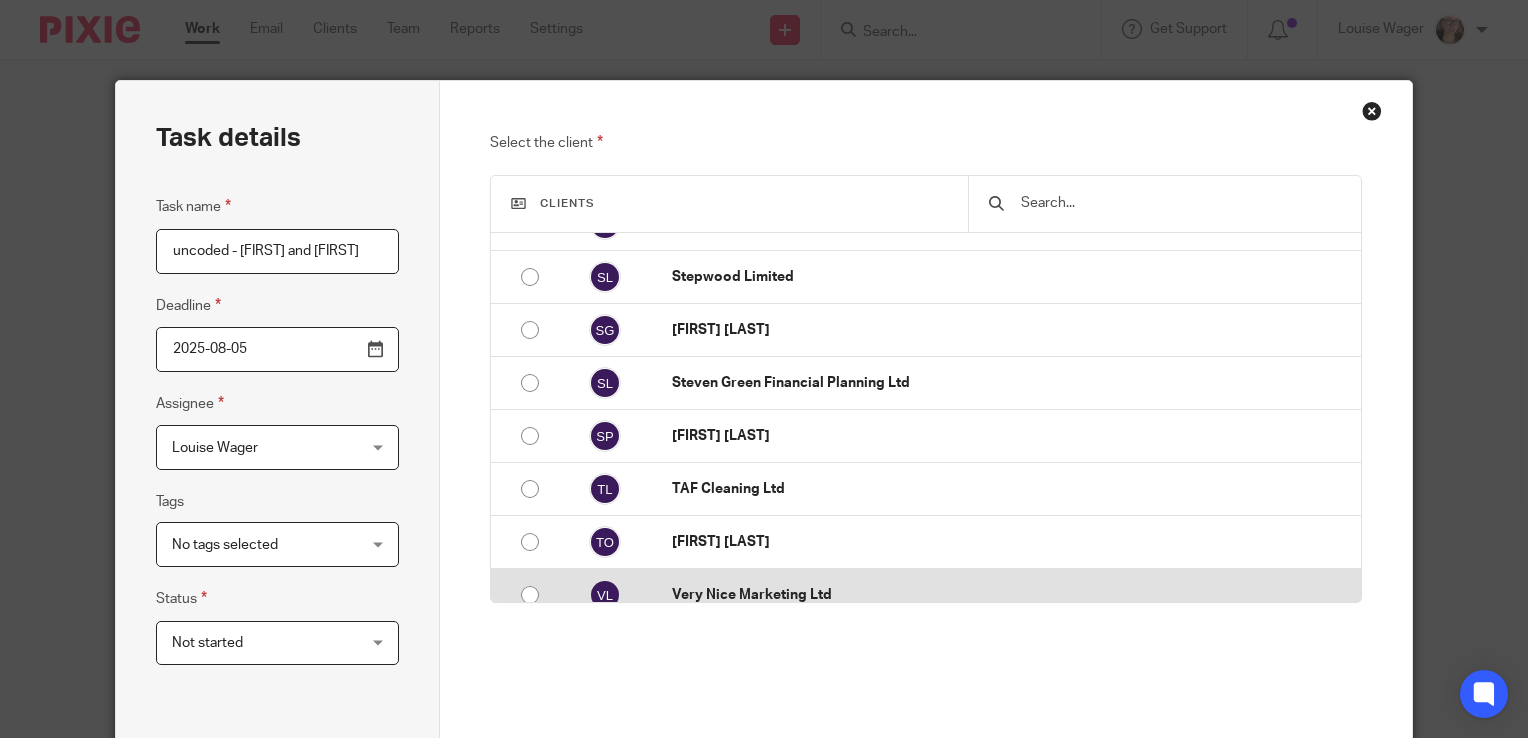 click at bounding box center [530, 595] 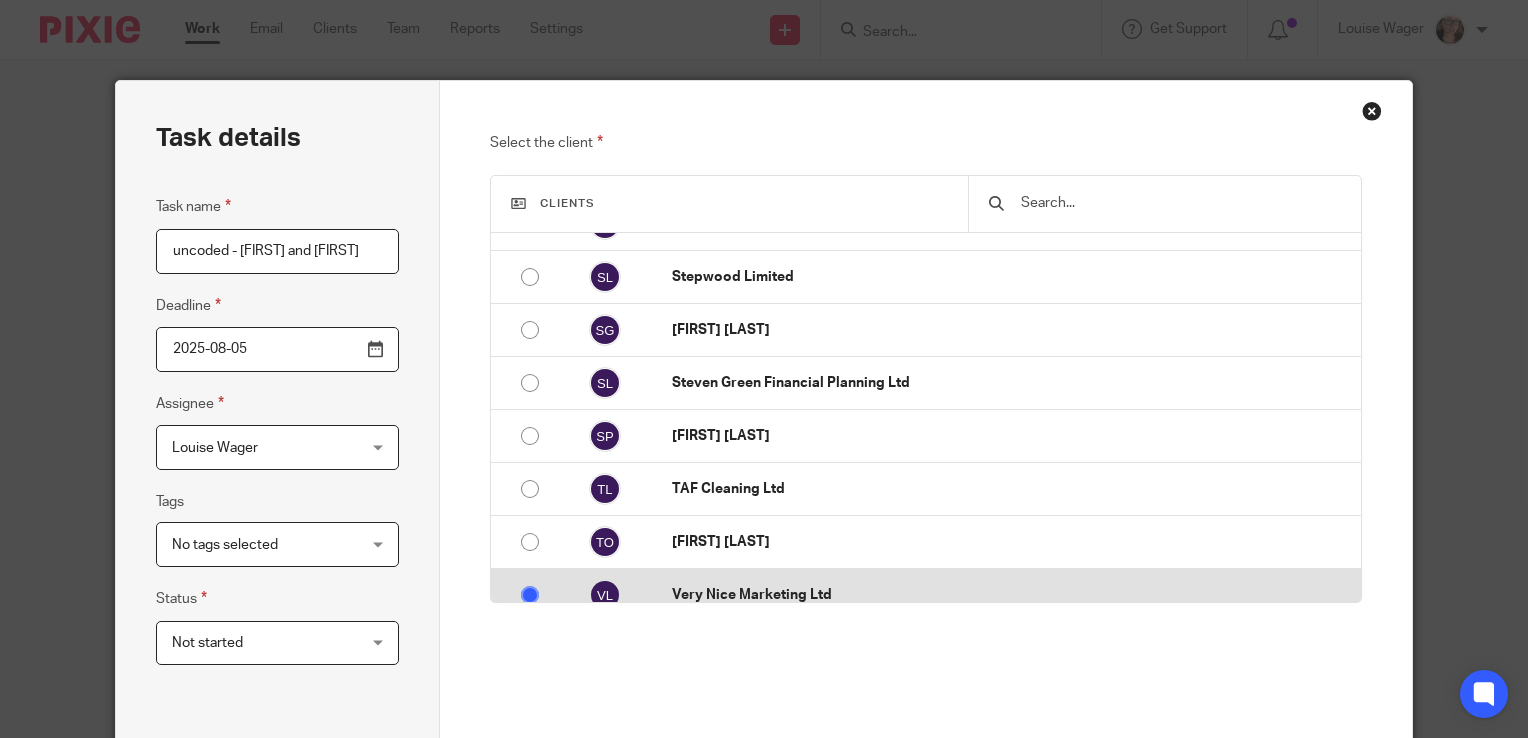 radio on "false" 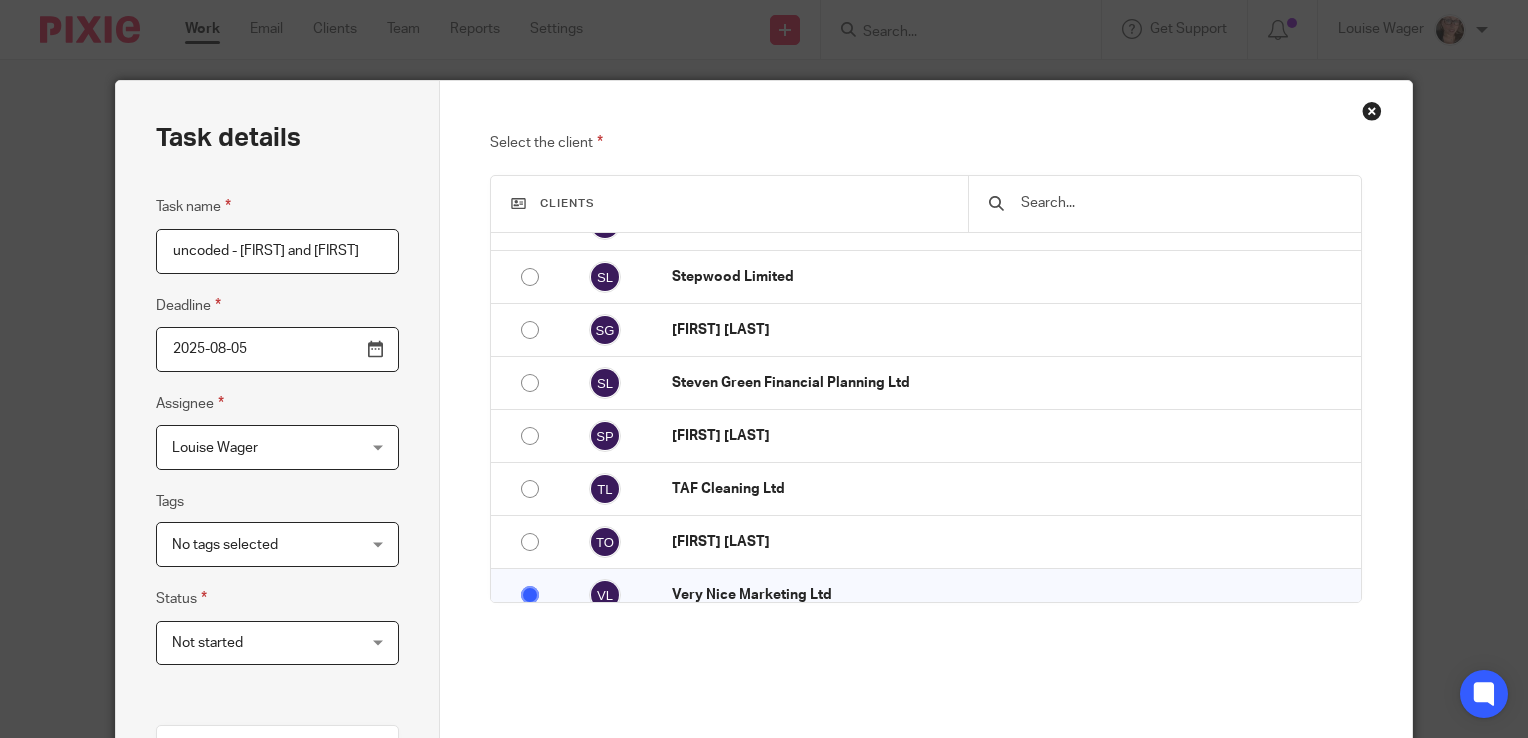click on "No tags selected" at bounding box center (262, 544) 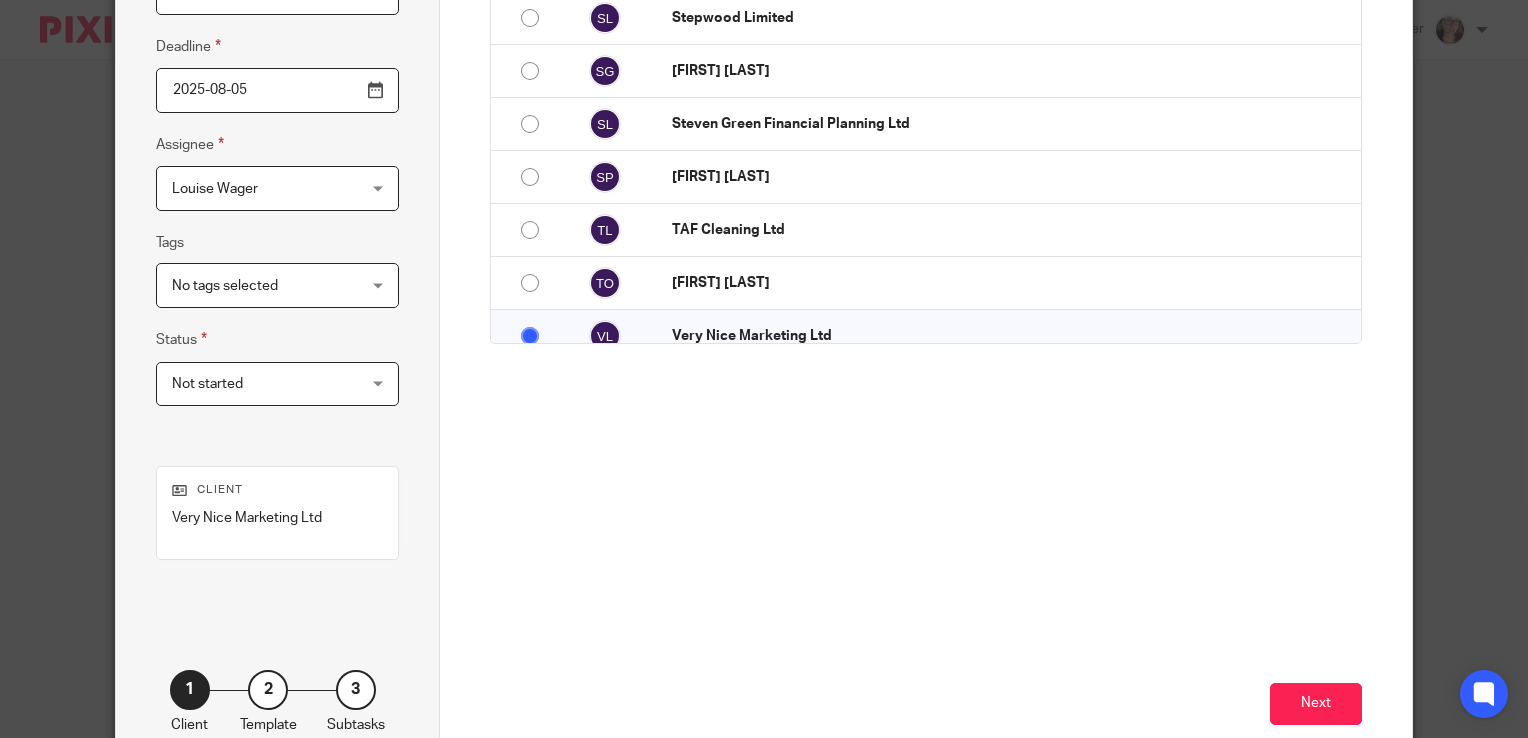 scroll, scrollTop: 307, scrollLeft: 0, axis: vertical 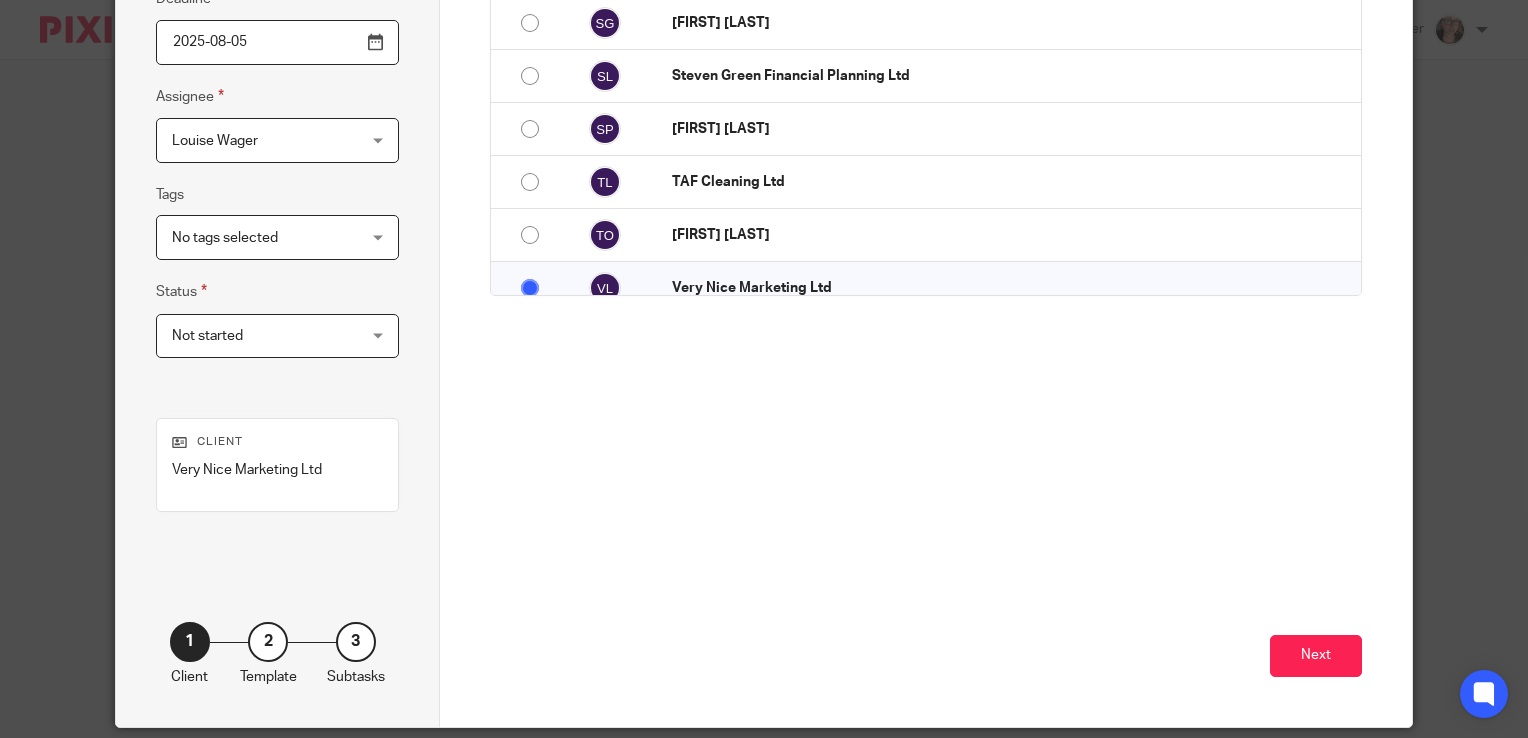 click on "No tags selected" at bounding box center (262, 237) 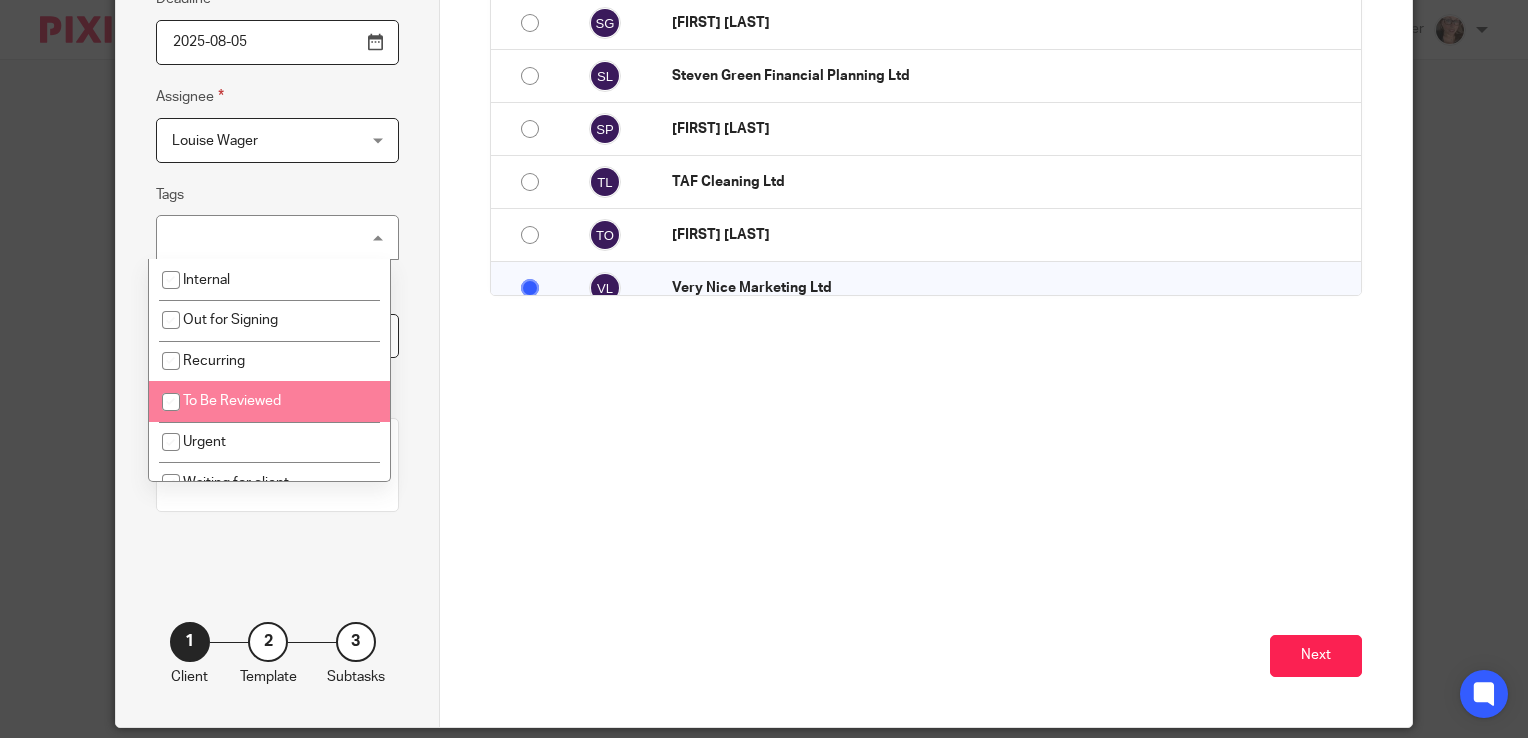 scroll, scrollTop: 86, scrollLeft: 0, axis: vertical 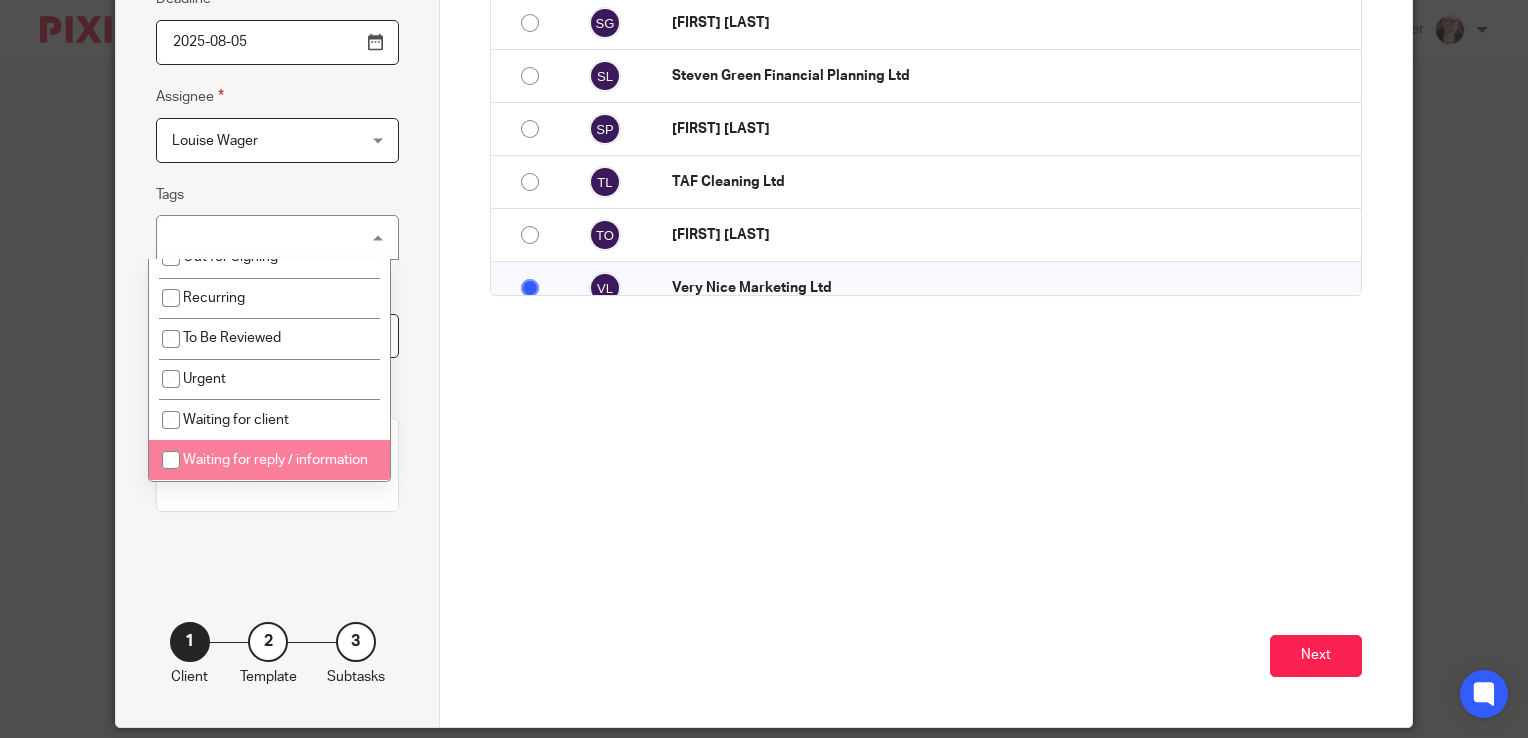 click on "Waiting for reply / information" at bounding box center (270, 460) 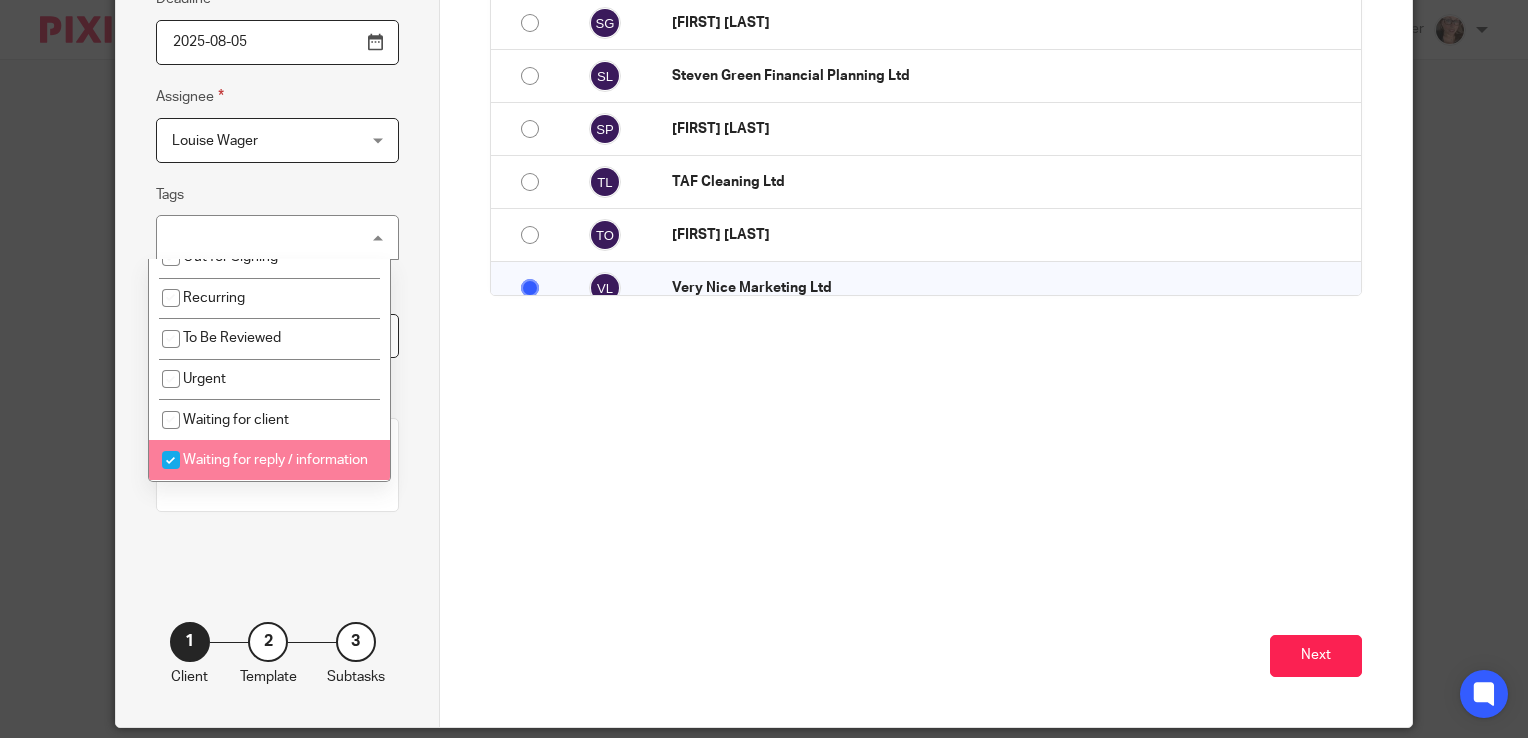 checkbox on "true" 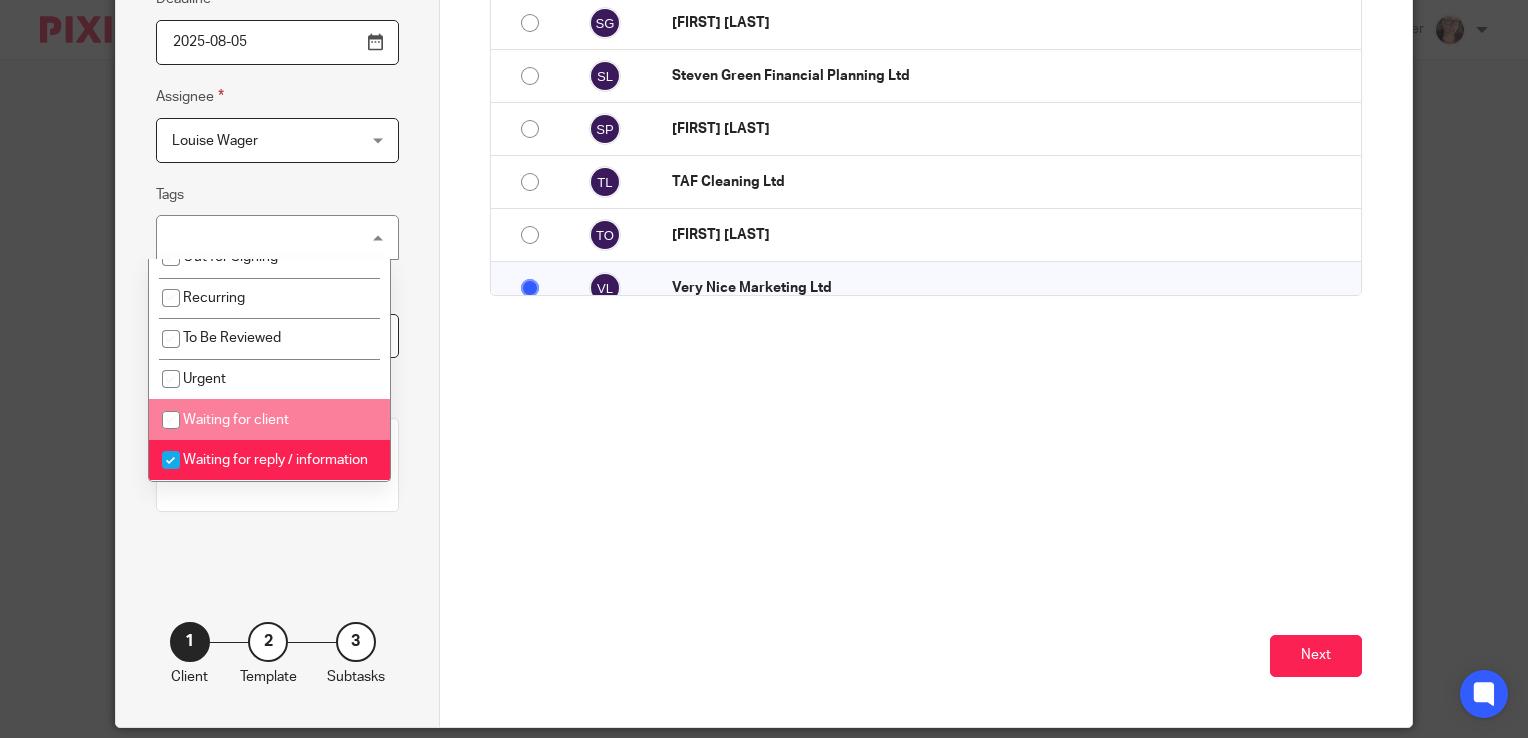 click at bounding box center (171, 420) 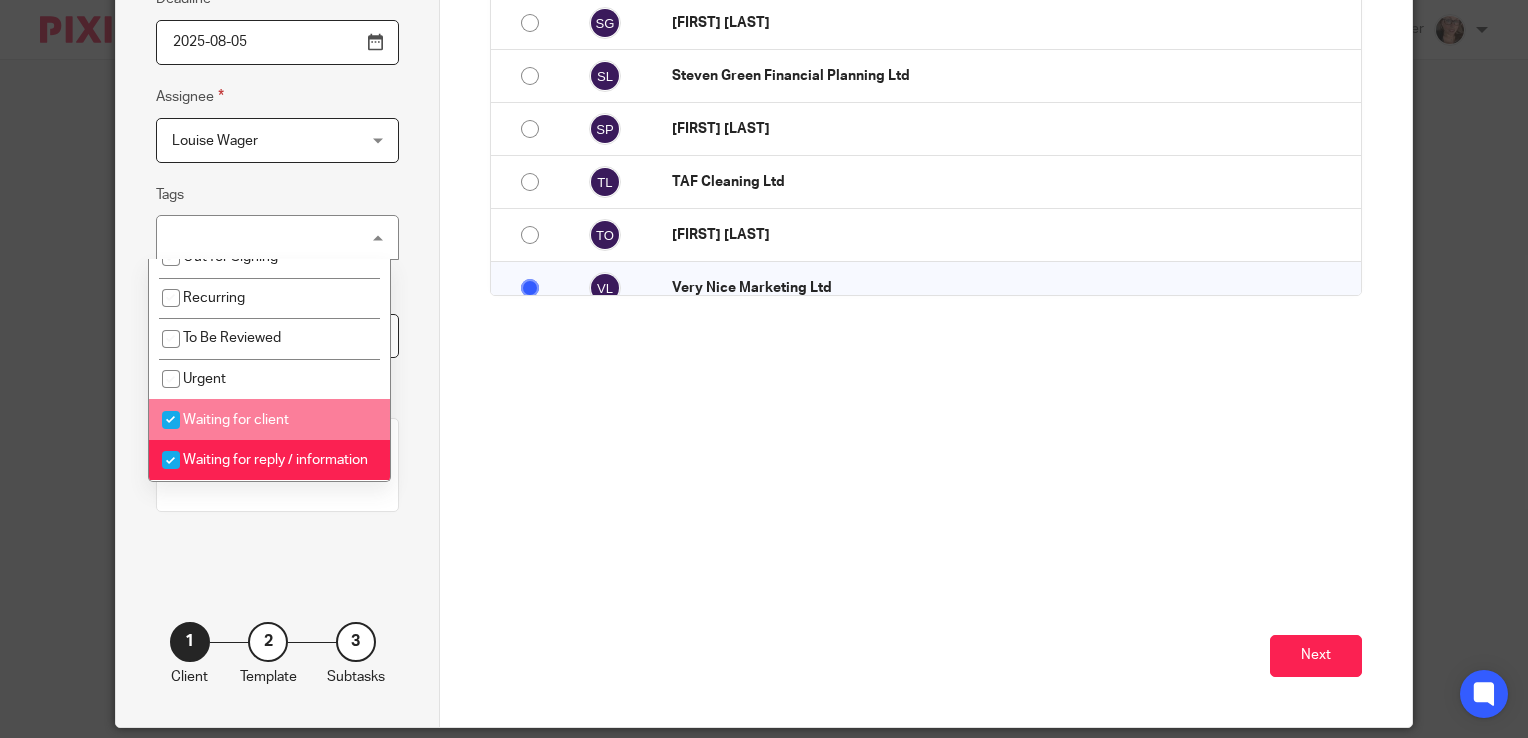 checkbox on "true" 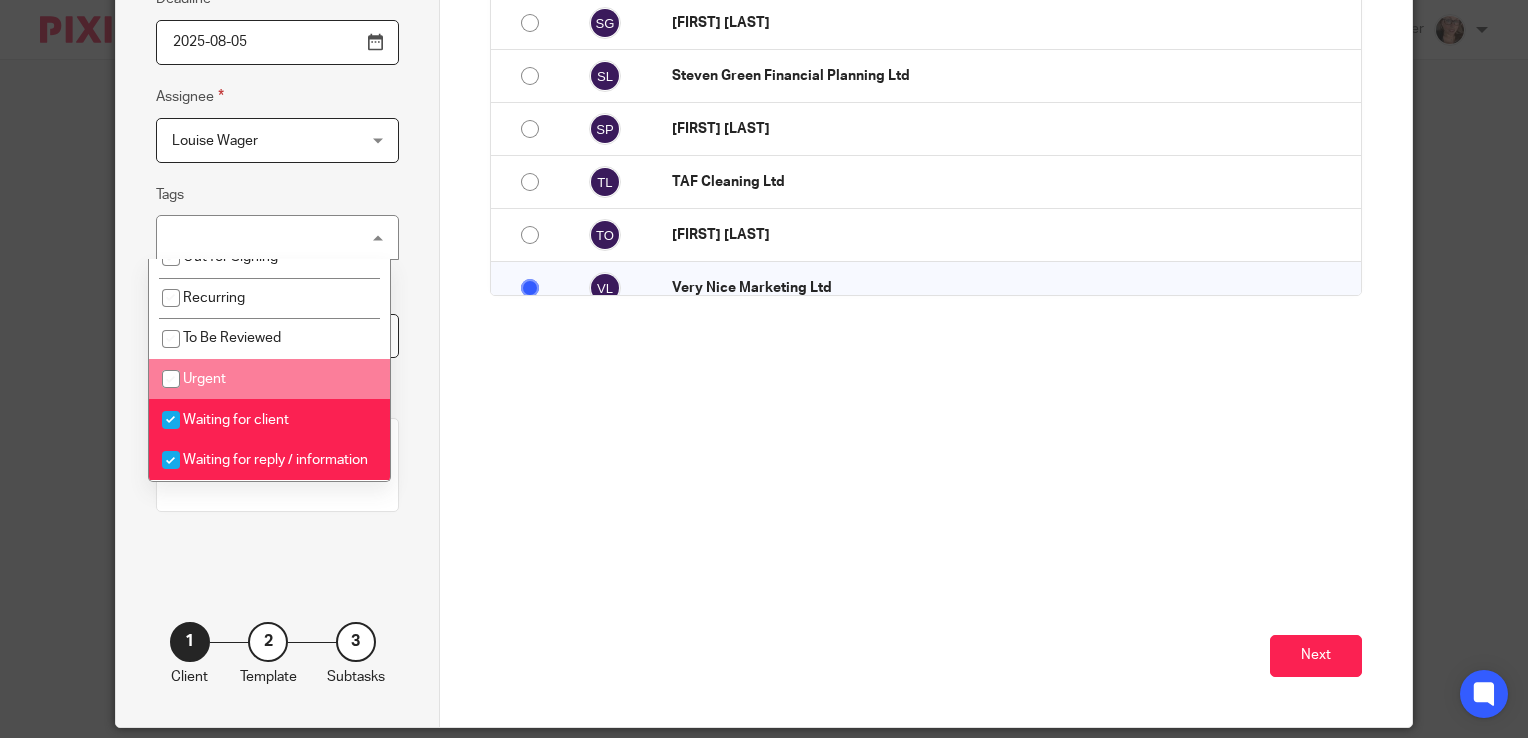 click on "Task details
Task name   uncoded - john and kim
Deadline
2025-08-05   Assignee
Louise Wager
Louise Wager
Client manager
Admin Account
Darya Golonikova
James Bennett
Karen Hughes
Louise Wager
Tarin Smillie
6   Tags
Waiting for client + 1
Internal
Out for Signing
Recurring
To Be Reviewed
Urgent
Waiting for client
Waiting for reply / information
Status
Not started
Not started
Not started
In progress
1       Client" at bounding box center (278, 250) 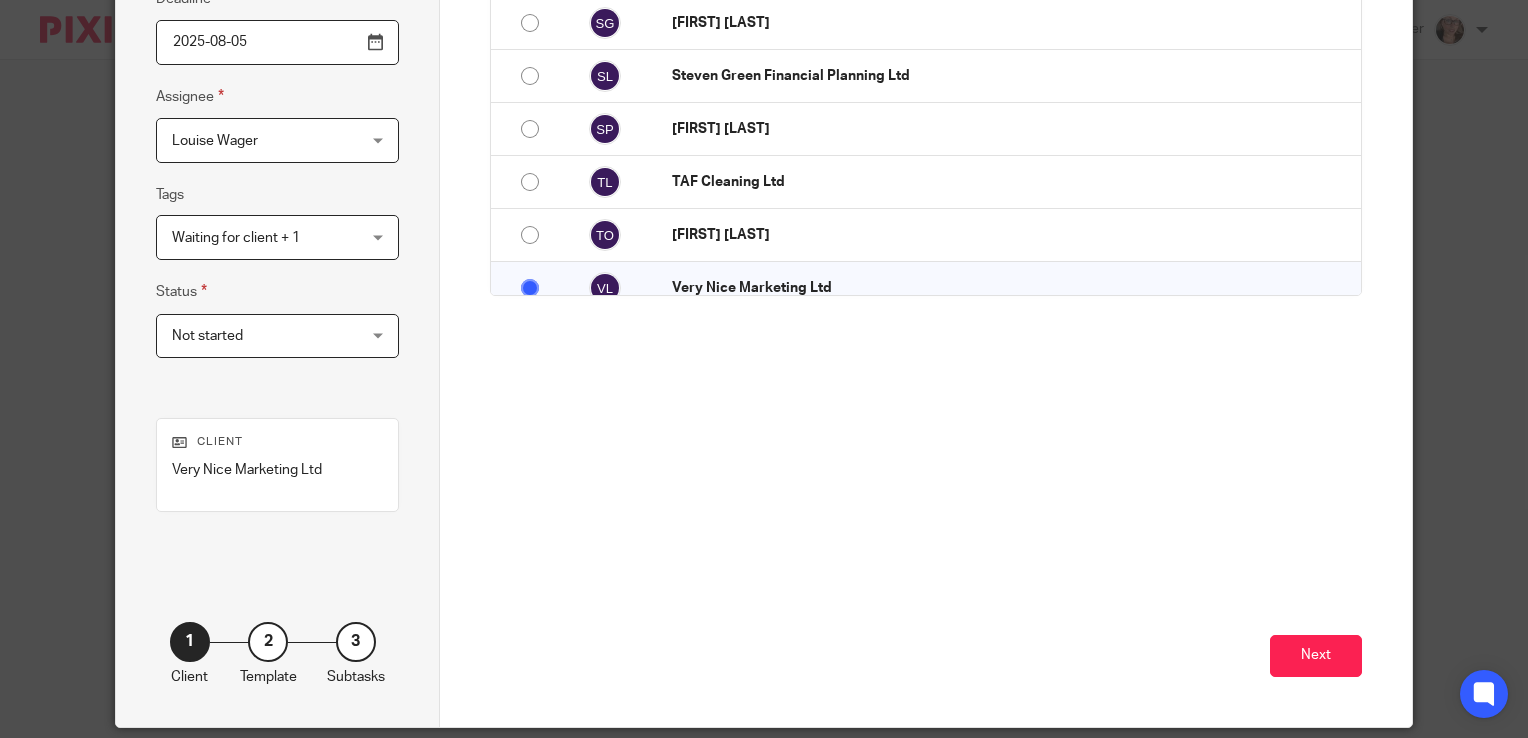 click on "Not started" at bounding box center [262, 336] 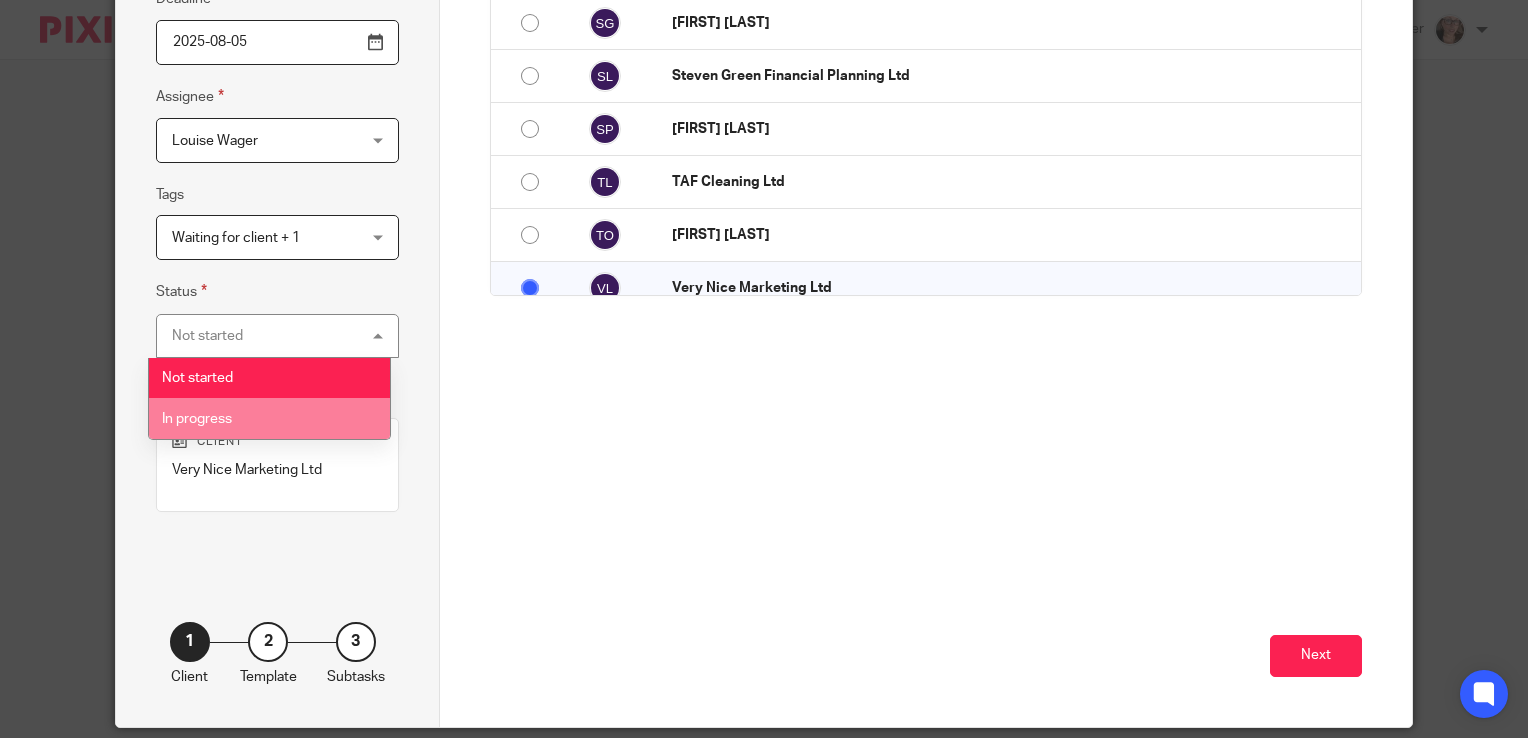 click on "In progress" at bounding box center [270, 418] 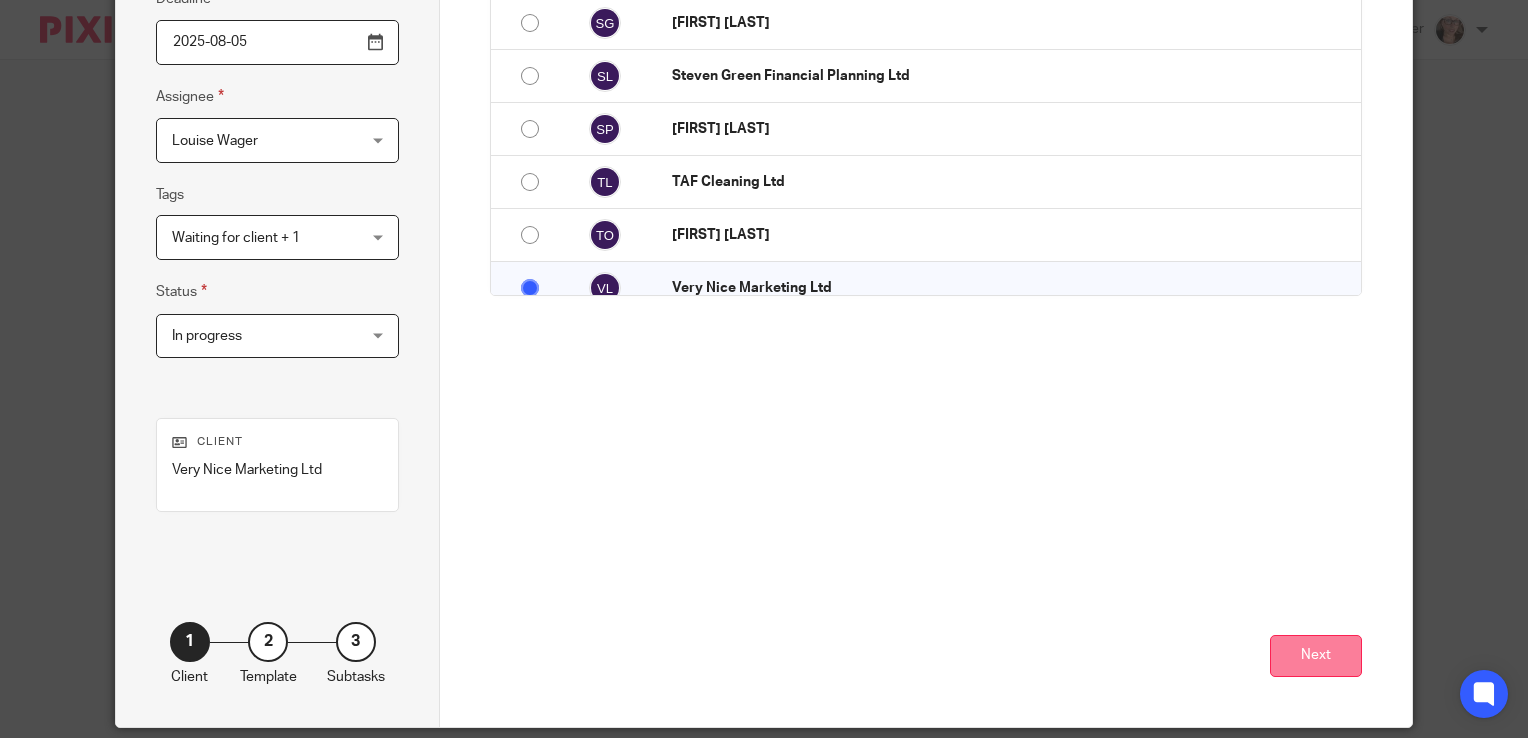 click on "Next" at bounding box center (1316, 656) 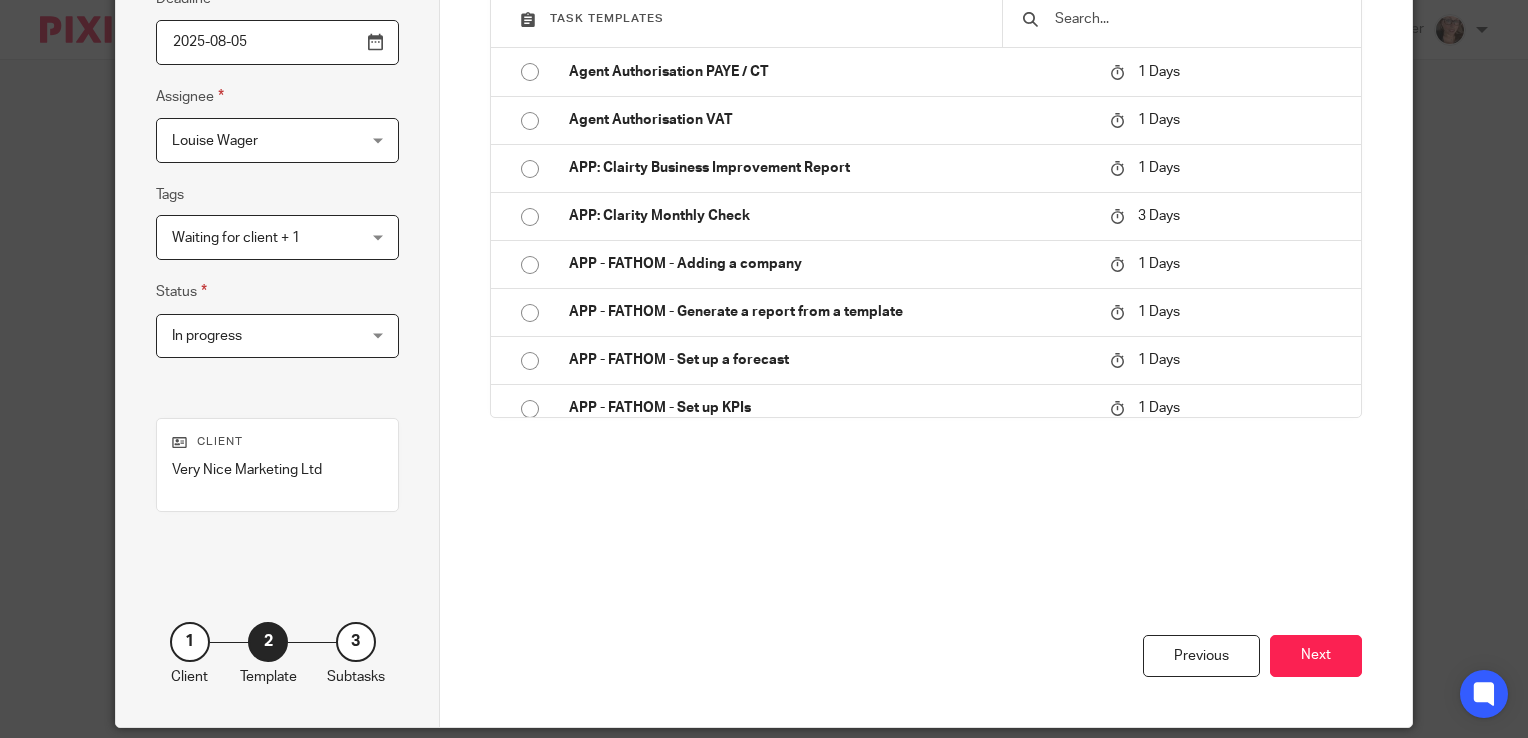 click on "Next" at bounding box center (1316, 656) 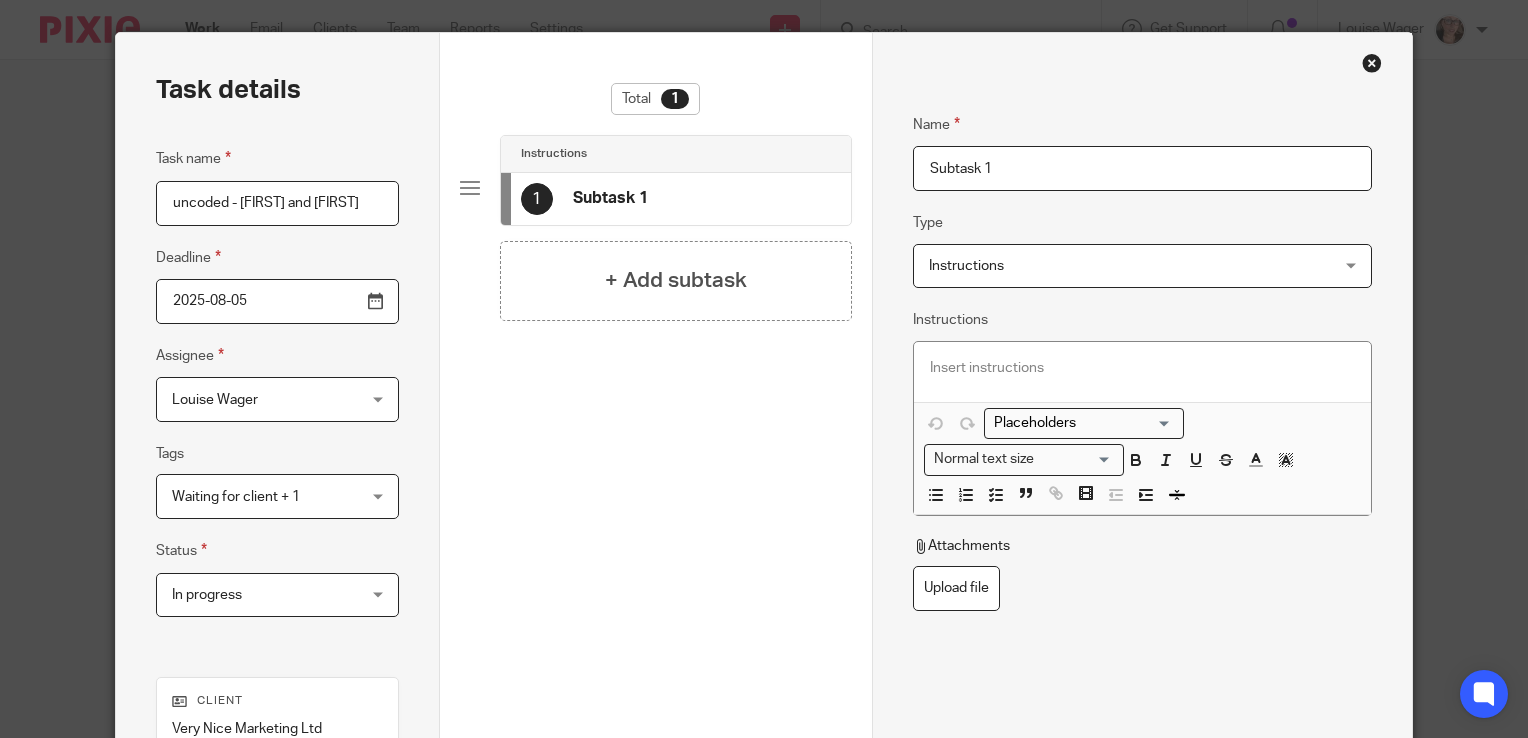 scroll, scrollTop: 6, scrollLeft: 0, axis: vertical 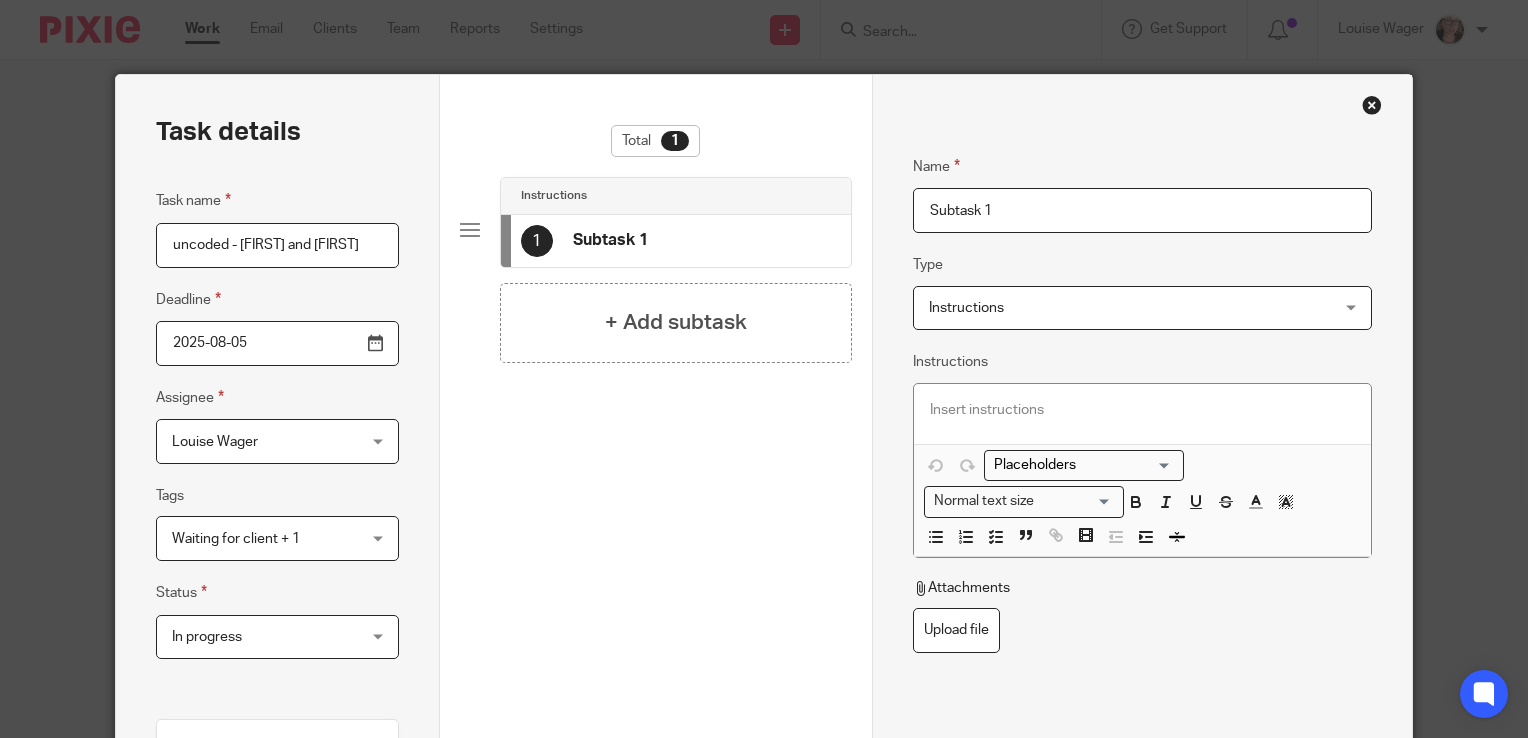 click on "Subtask 1" at bounding box center (1142, 210) 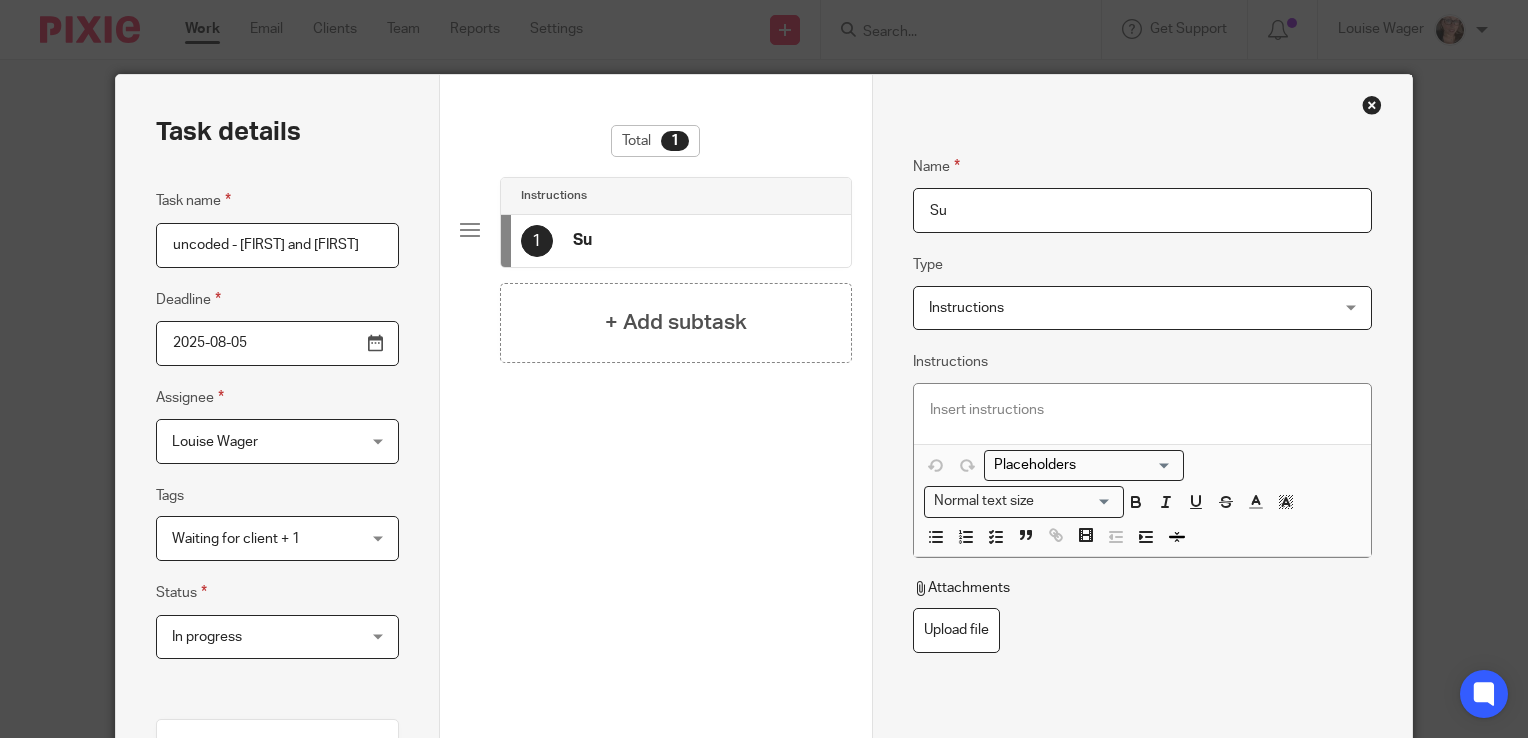 type on "S" 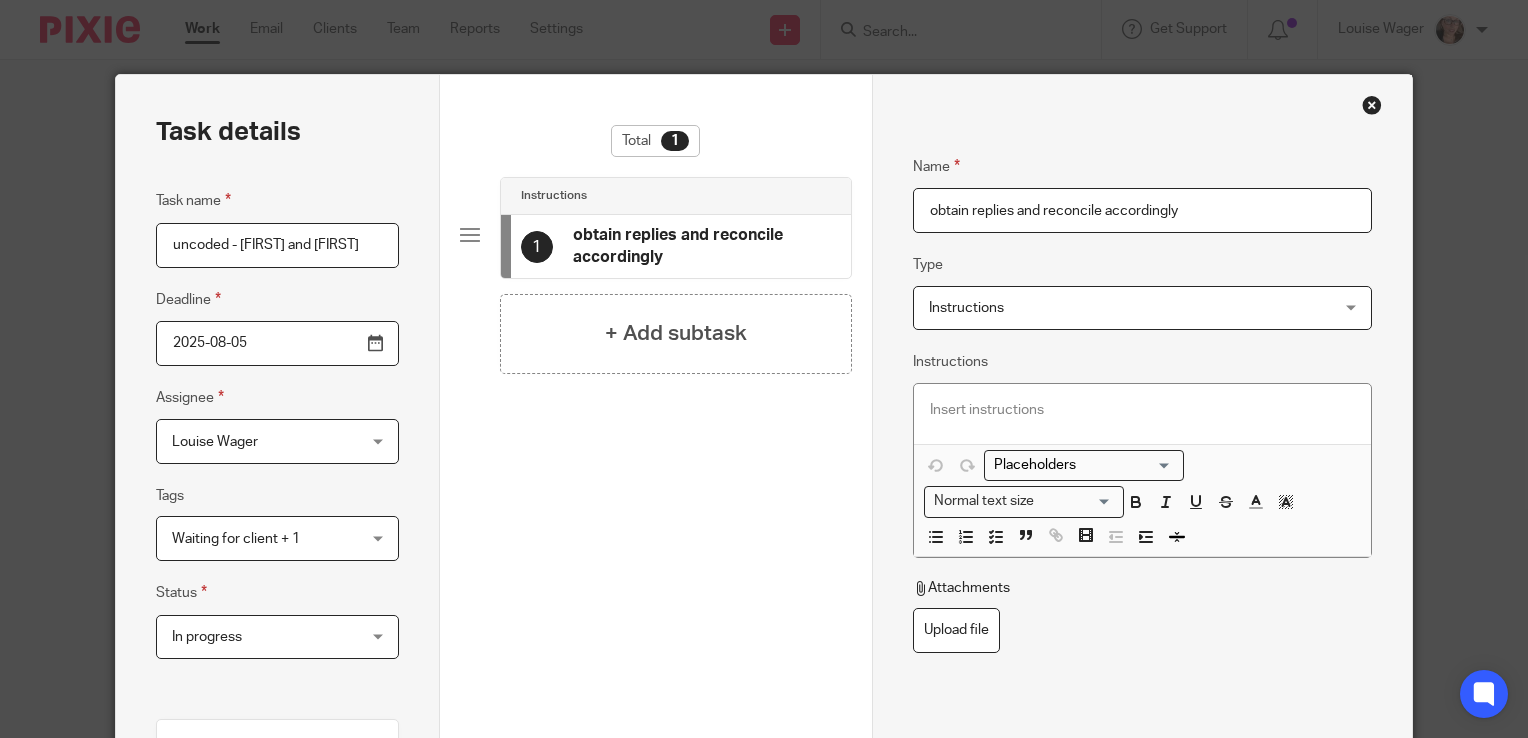 type on "obtain replies and reconcile accordingly" 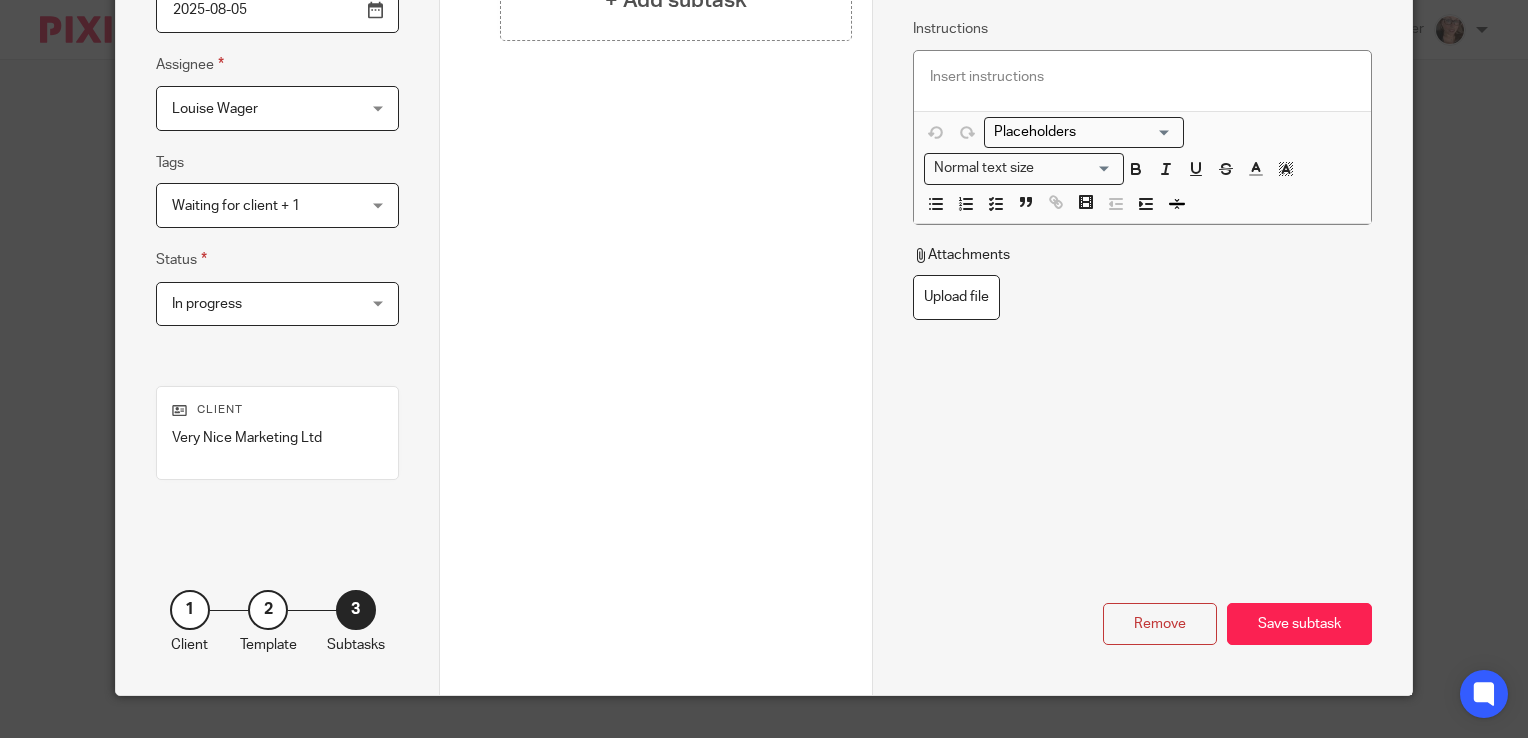 scroll, scrollTop: 376, scrollLeft: 0, axis: vertical 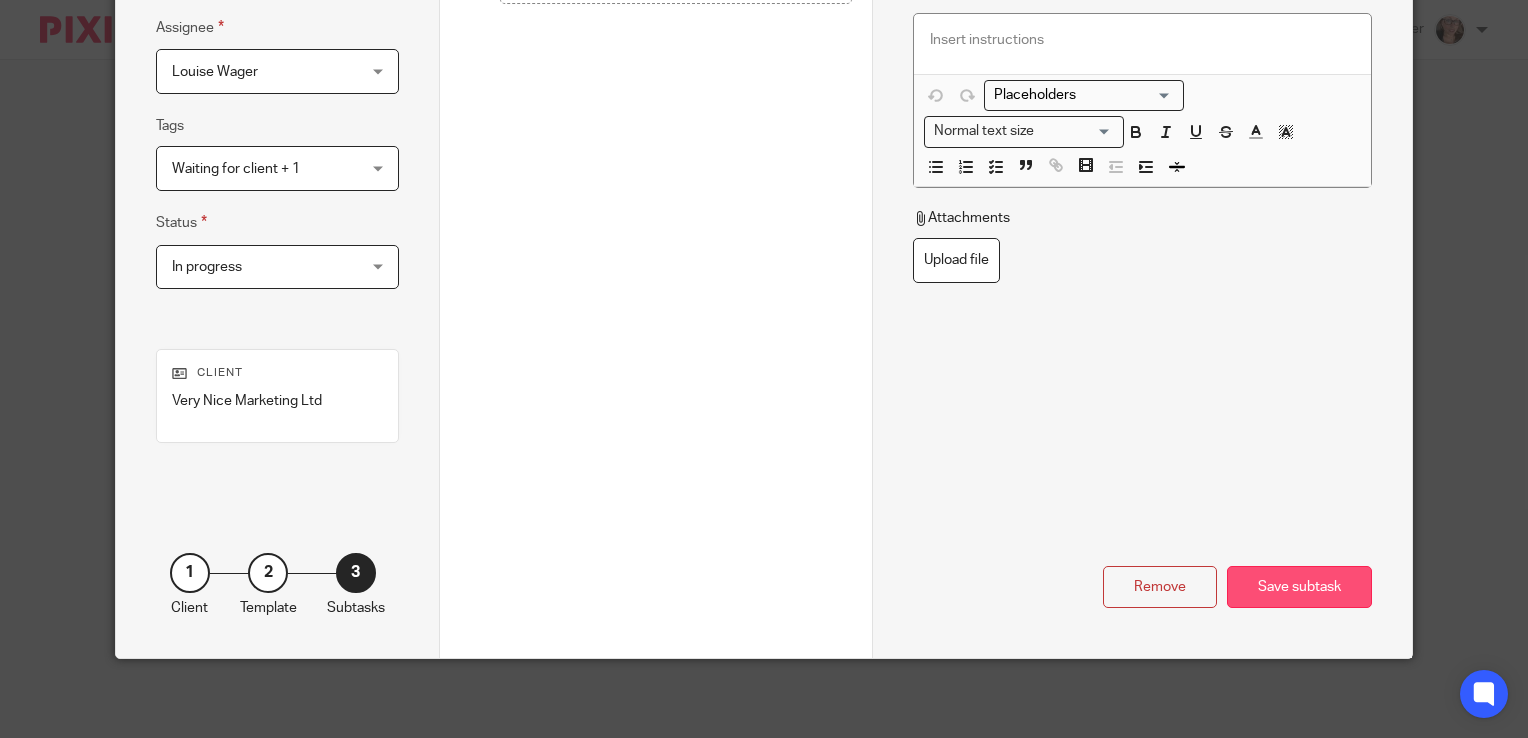 click on "Save subtask" at bounding box center (1299, 587) 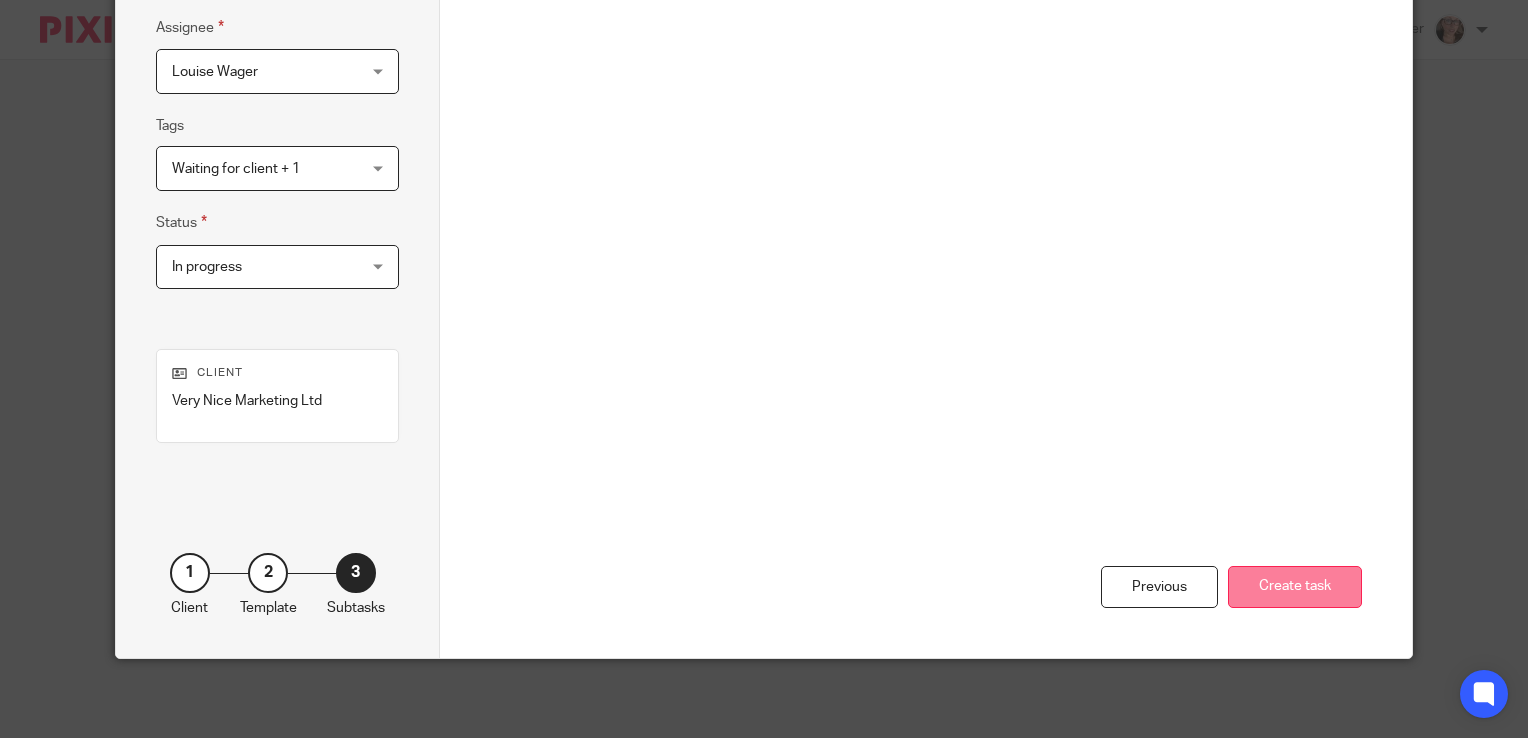 click on "Create task" at bounding box center [1295, 587] 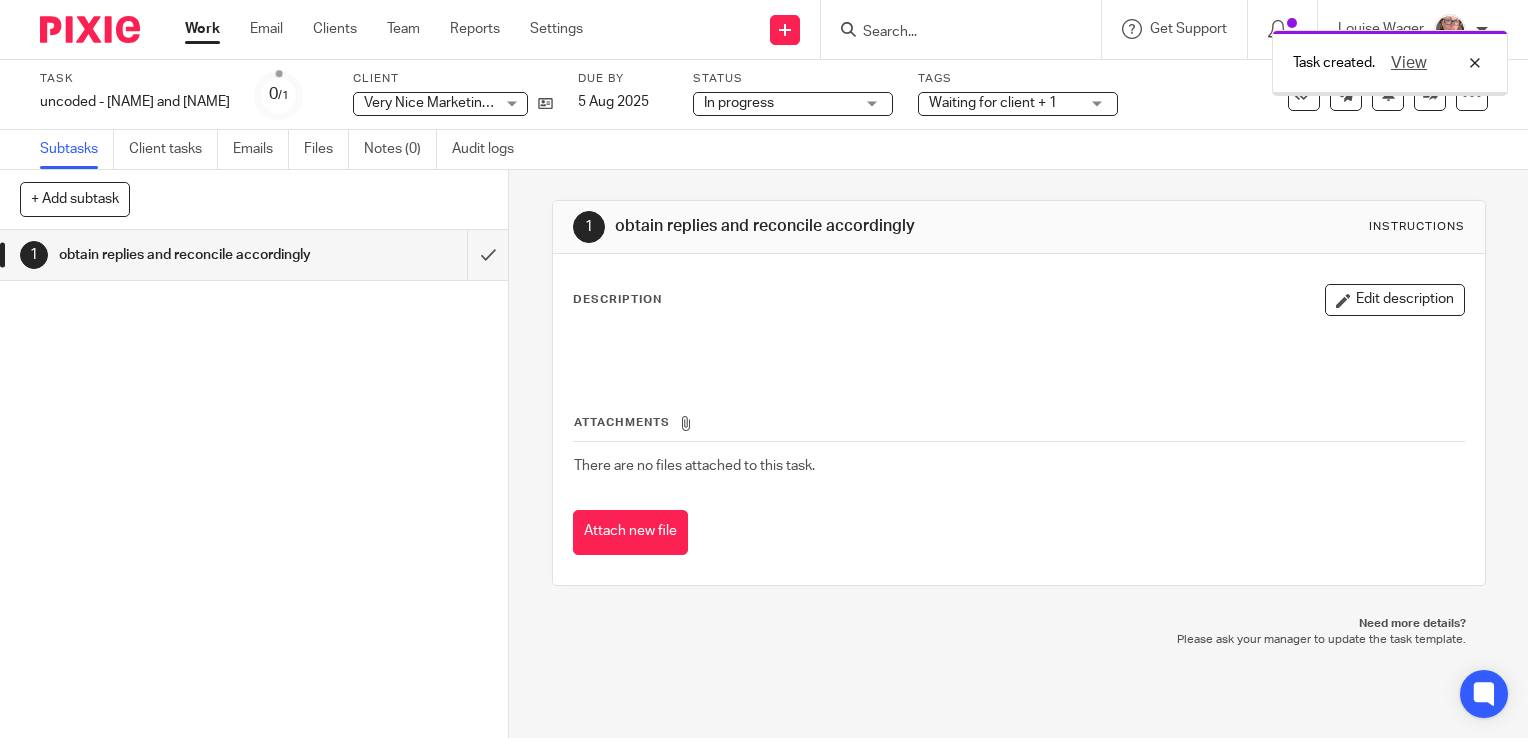 scroll, scrollTop: 0, scrollLeft: 0, axis: both 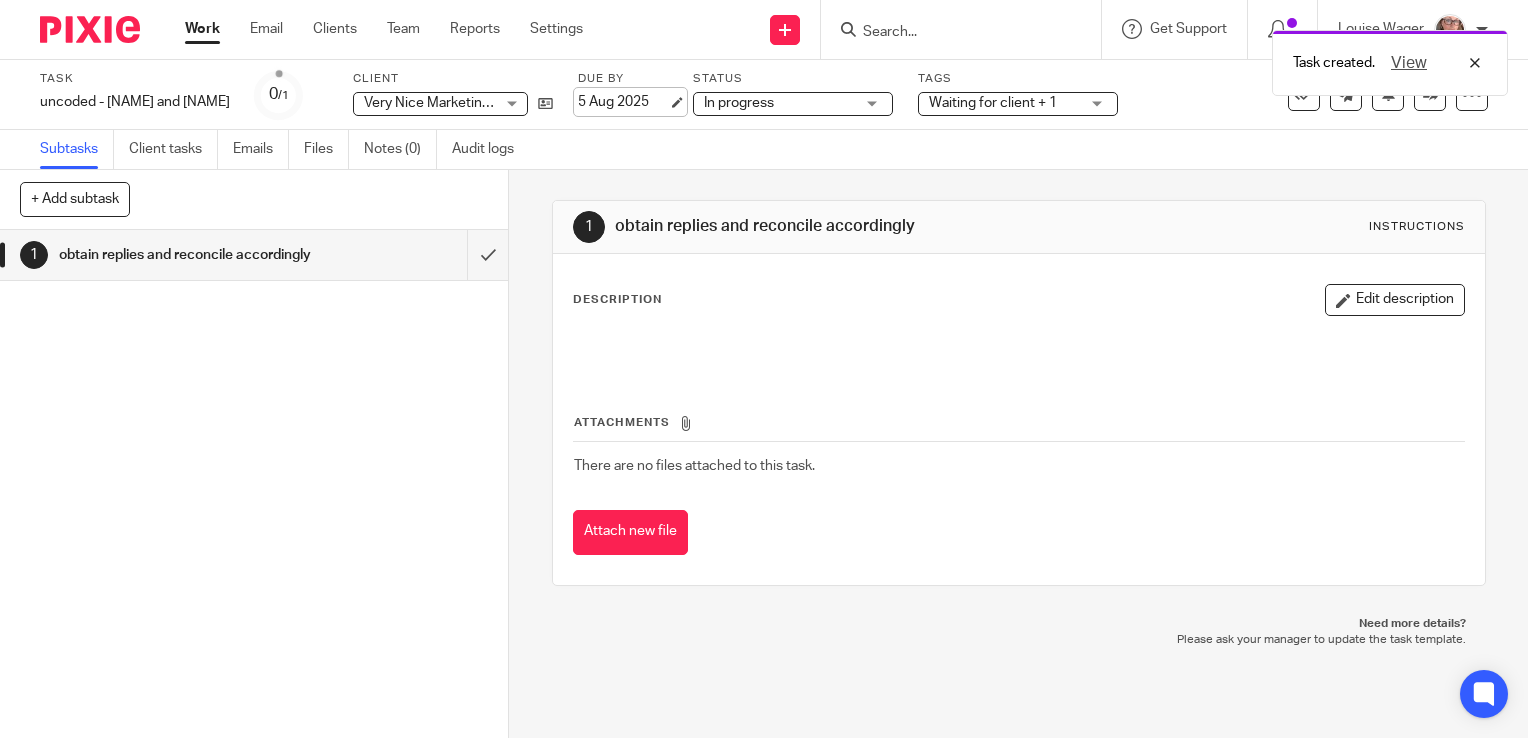 click on "5 Aug 2025" at bounding box center (623, 102) 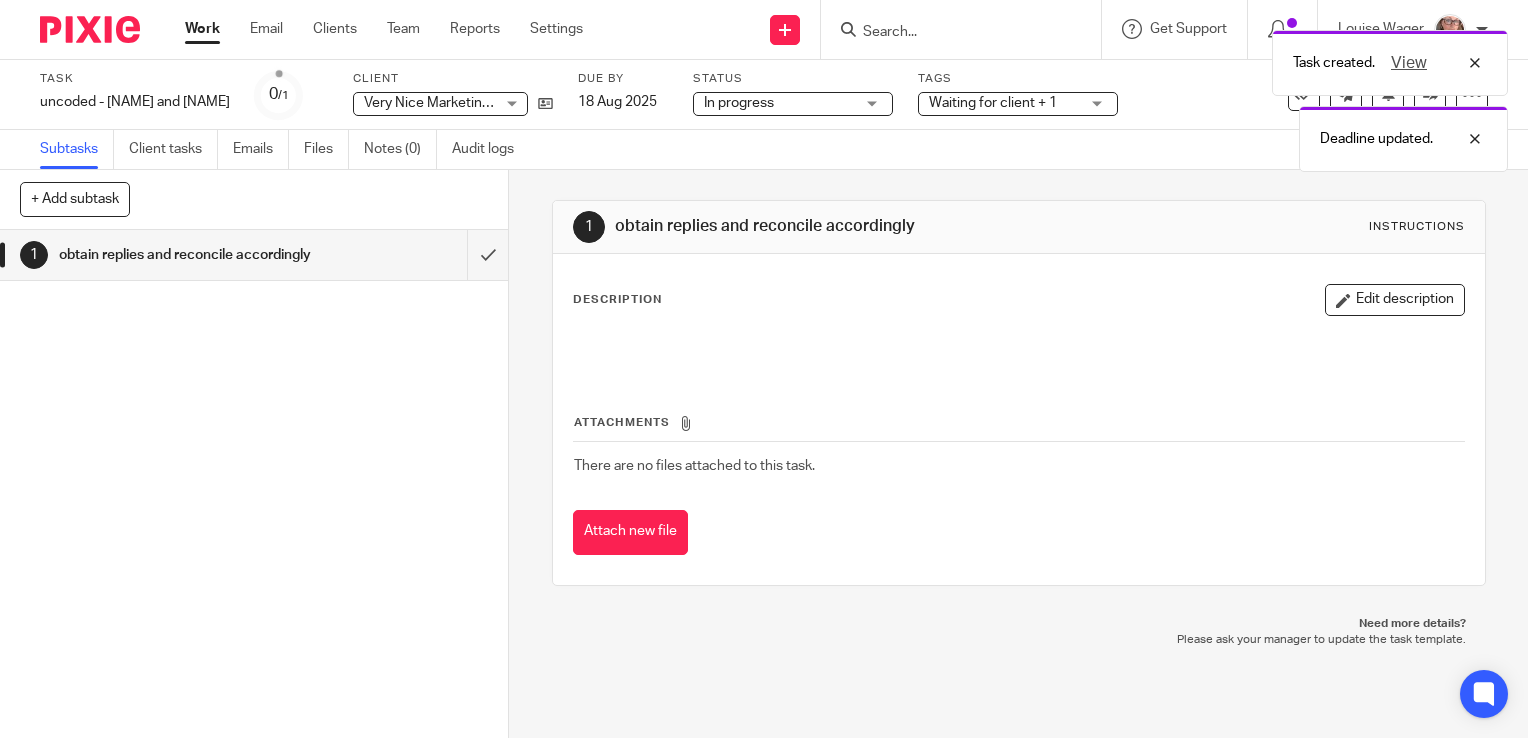 click on "Work" at bounding box center [202, 29] 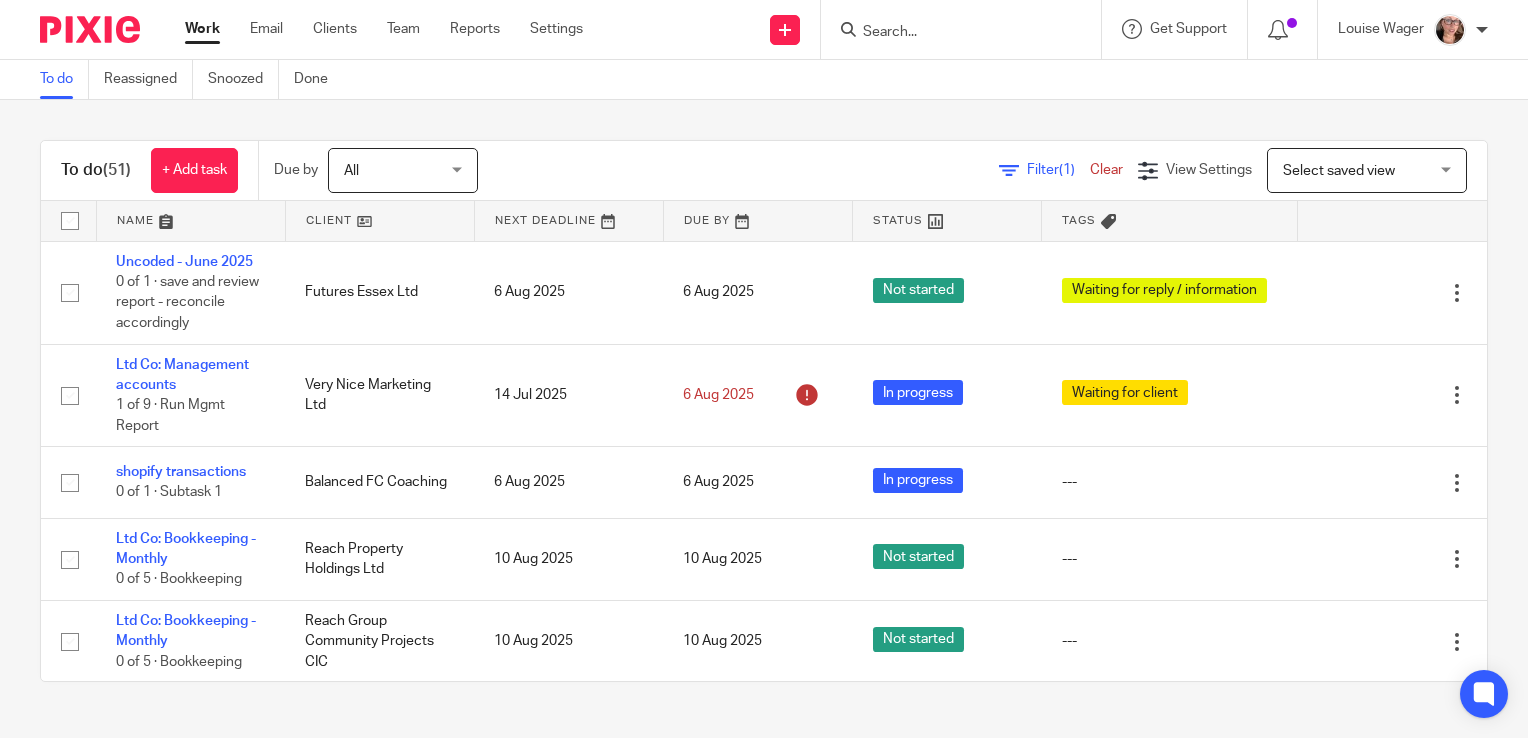 scroll, scrollTop: 0, scrollLeft: 0, axis: both 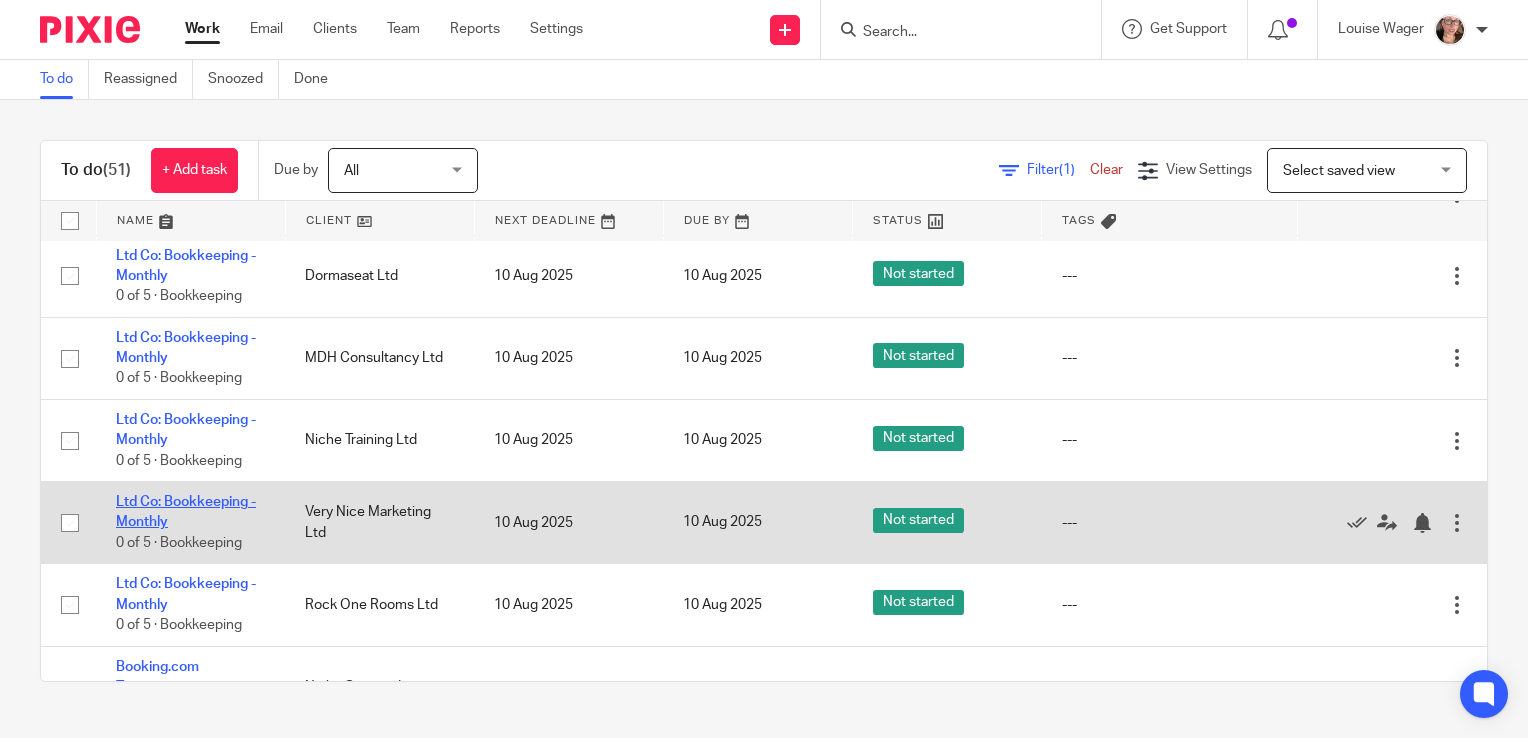 click on "Ltd Co: Bookkeeping - Monthly" at bounding box center (186, 512) 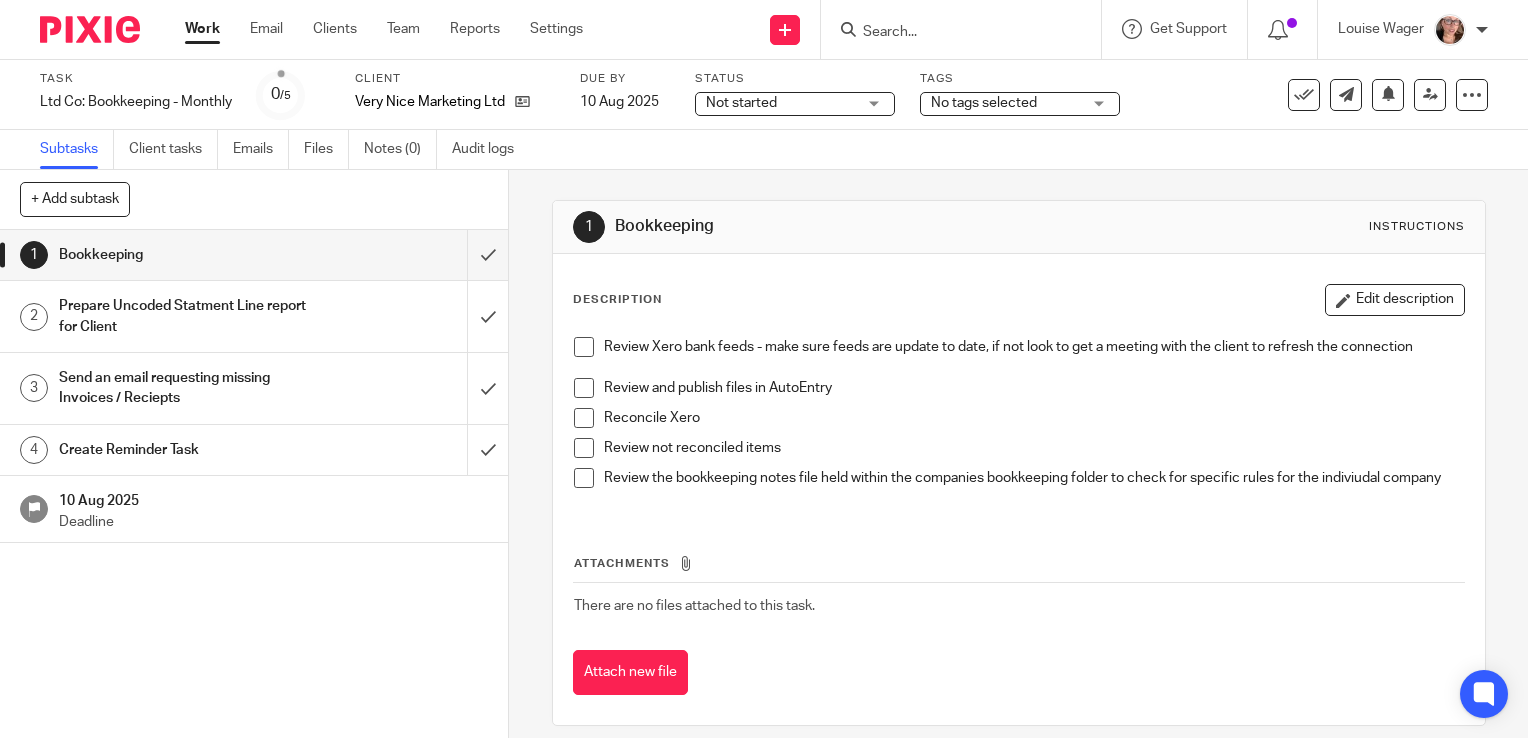 scroll, scrollTop: 0, scrollLeft: 0, axis: both 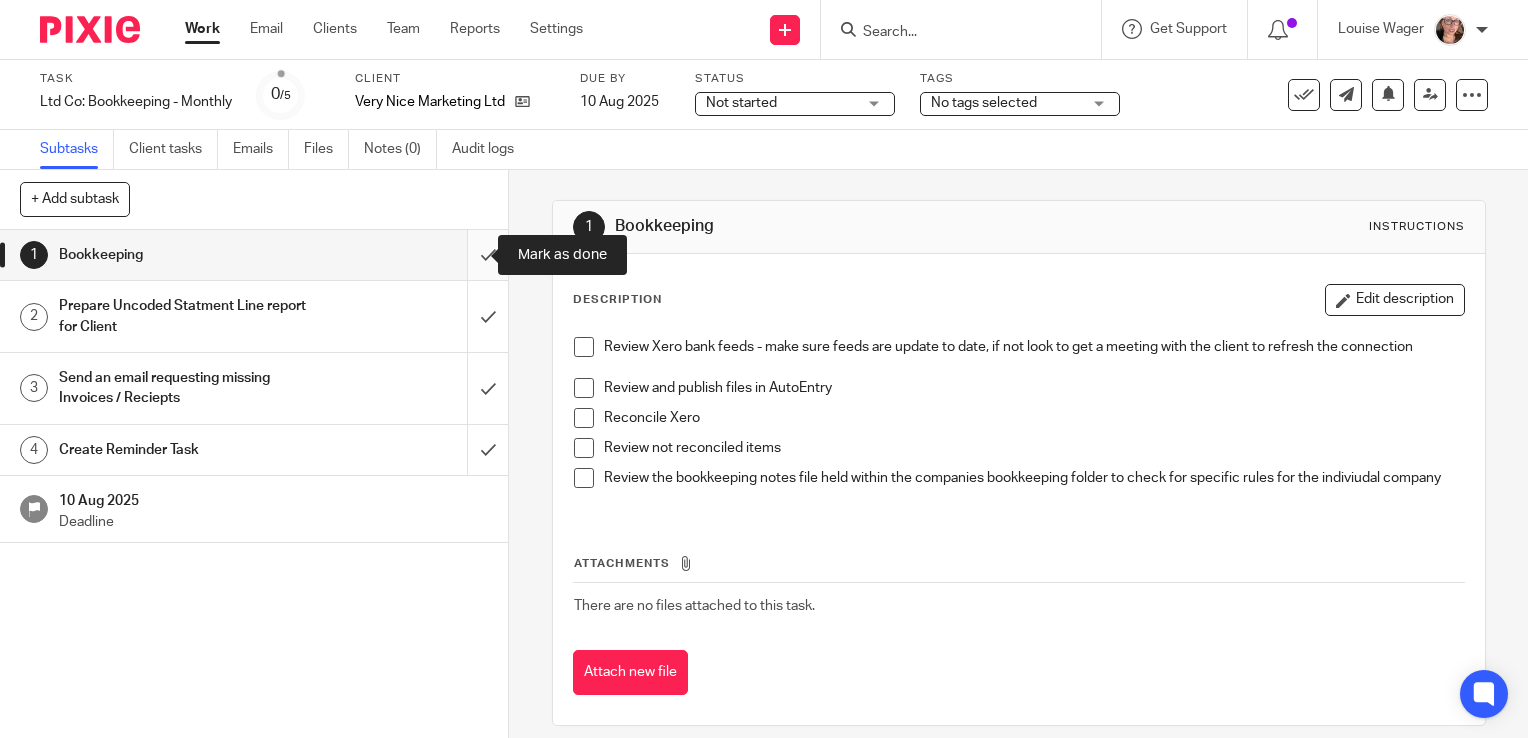 click at bounding box center (254, 255) 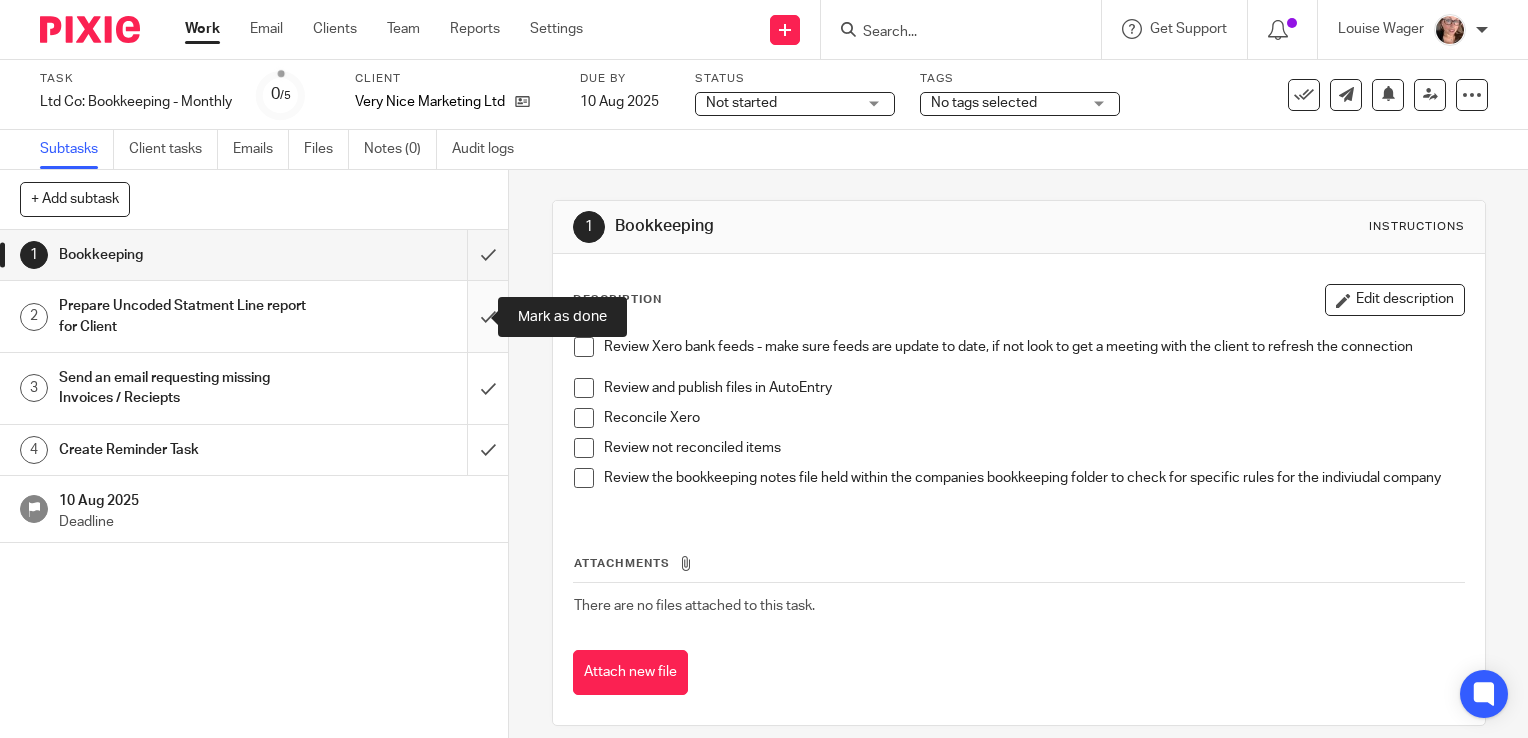 click at bounding box center [254, 316] 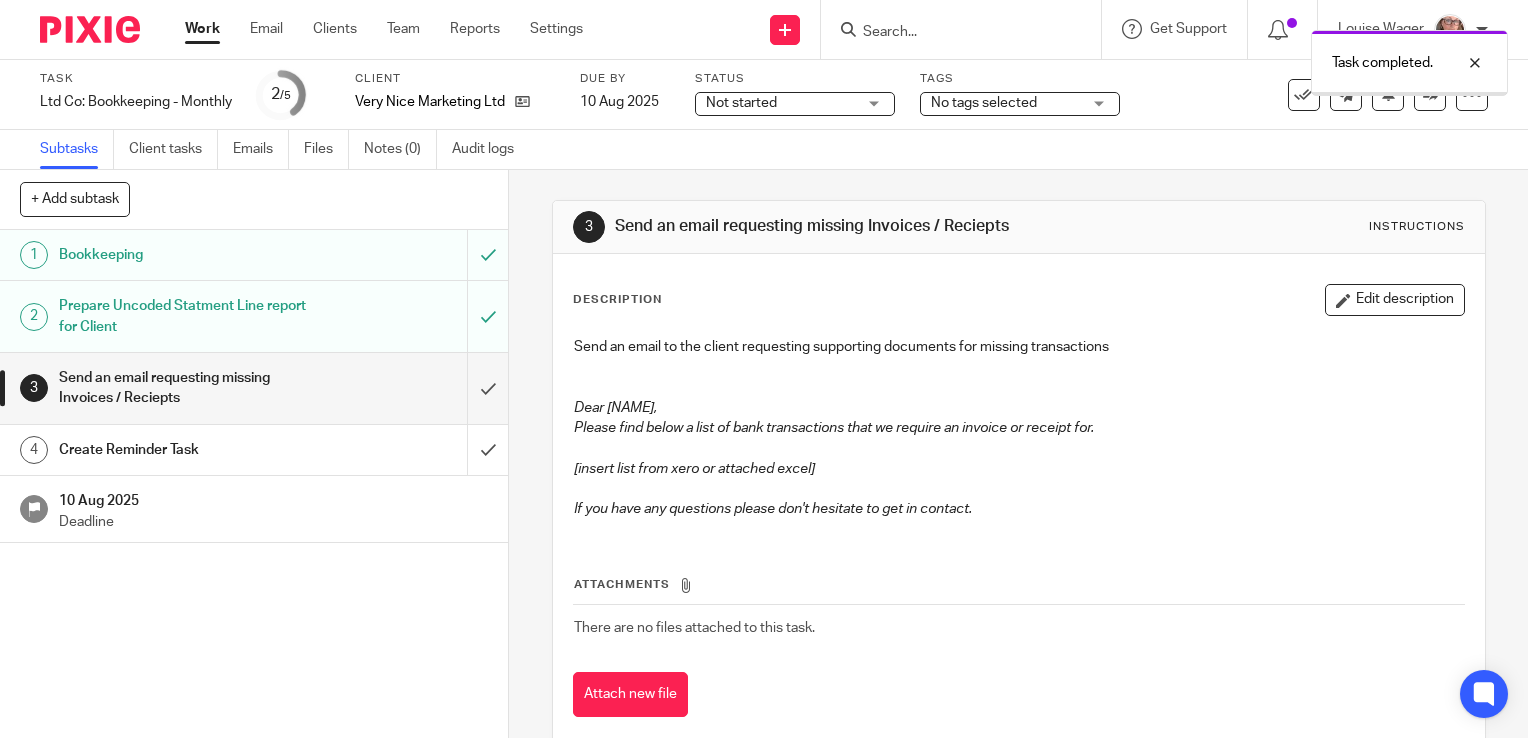 scroll, scrollTop: 0, scrollLeft: 0, axis: both 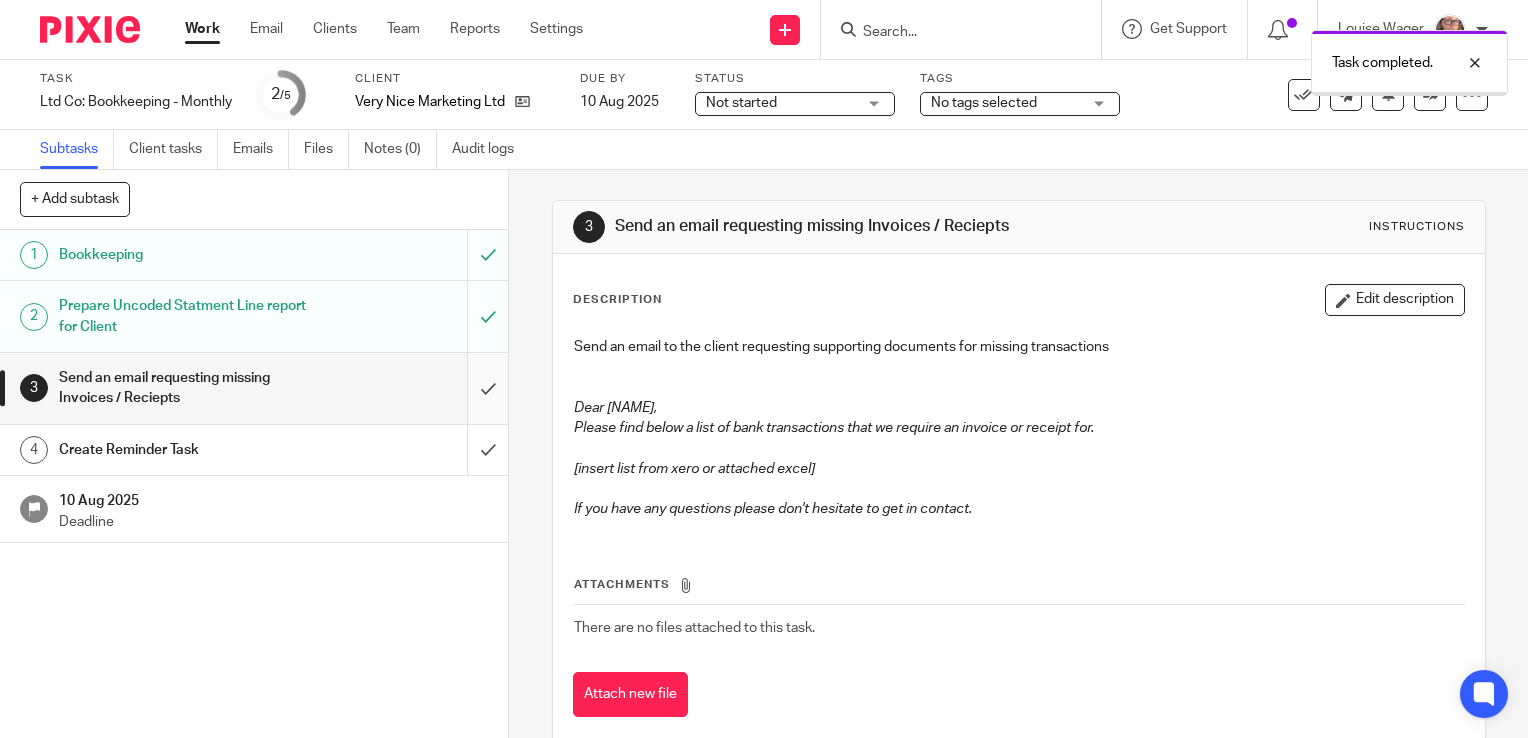 click at bounding box center [254, 388] 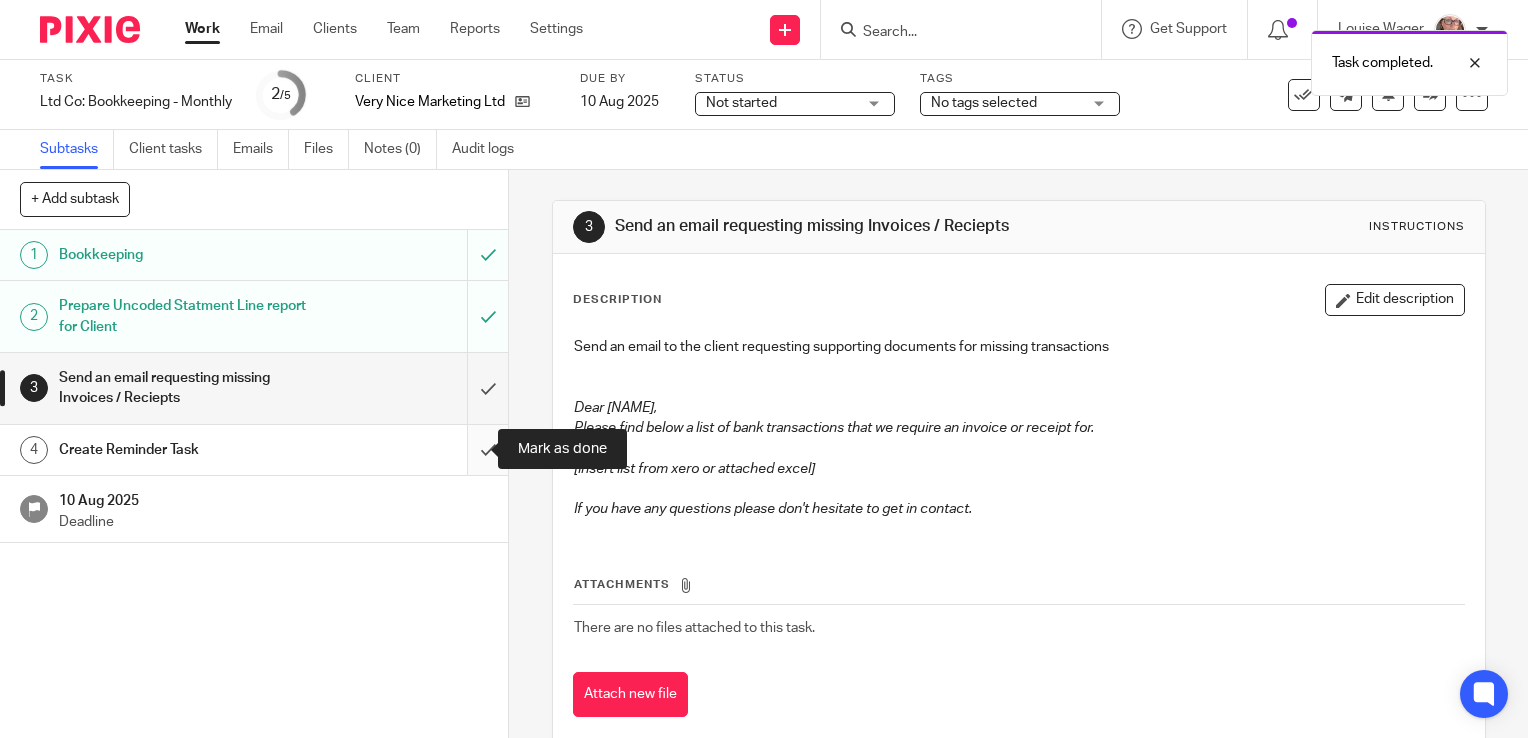 click at bounding box center (254, 450) 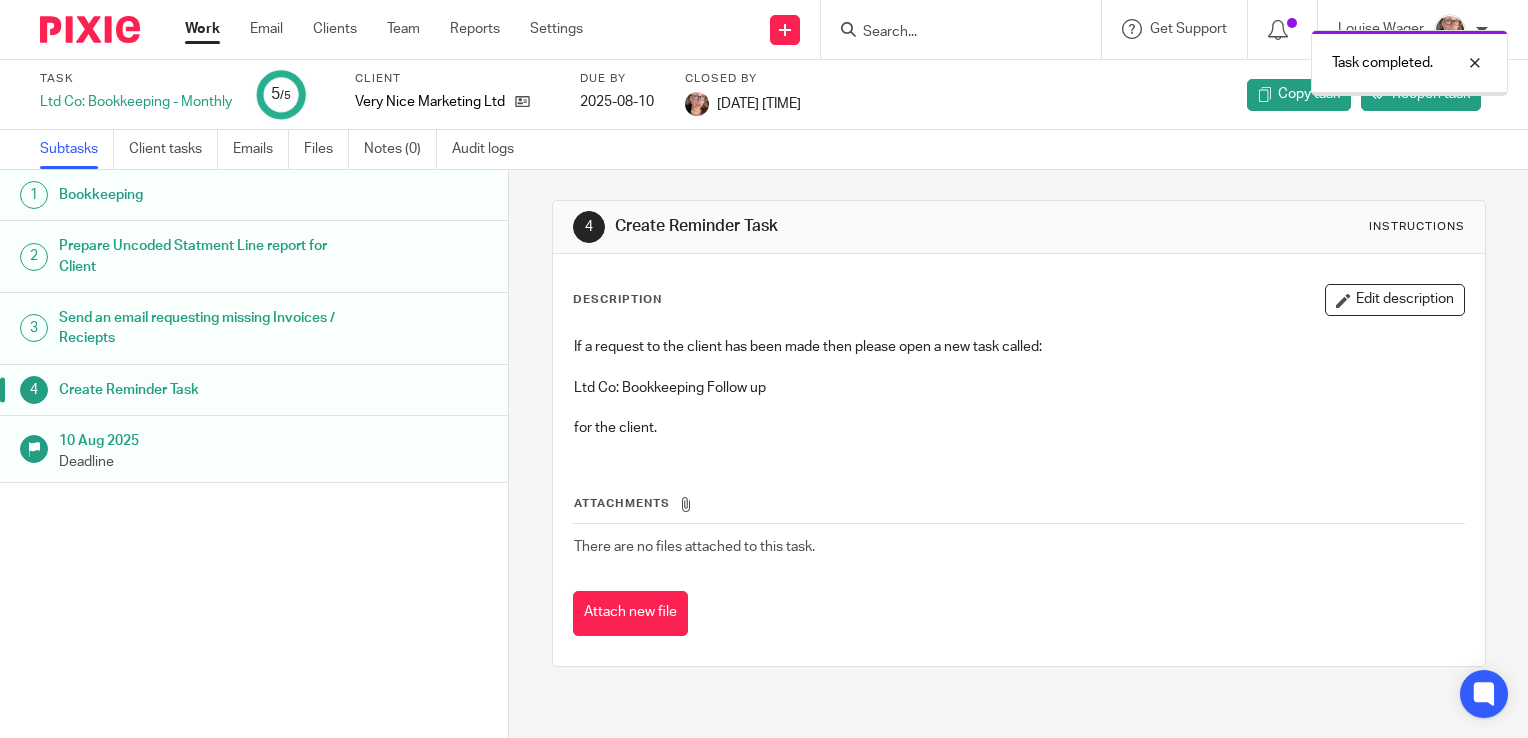 scroll, scrollTop: 0, scrollLeft: 0, axis: both 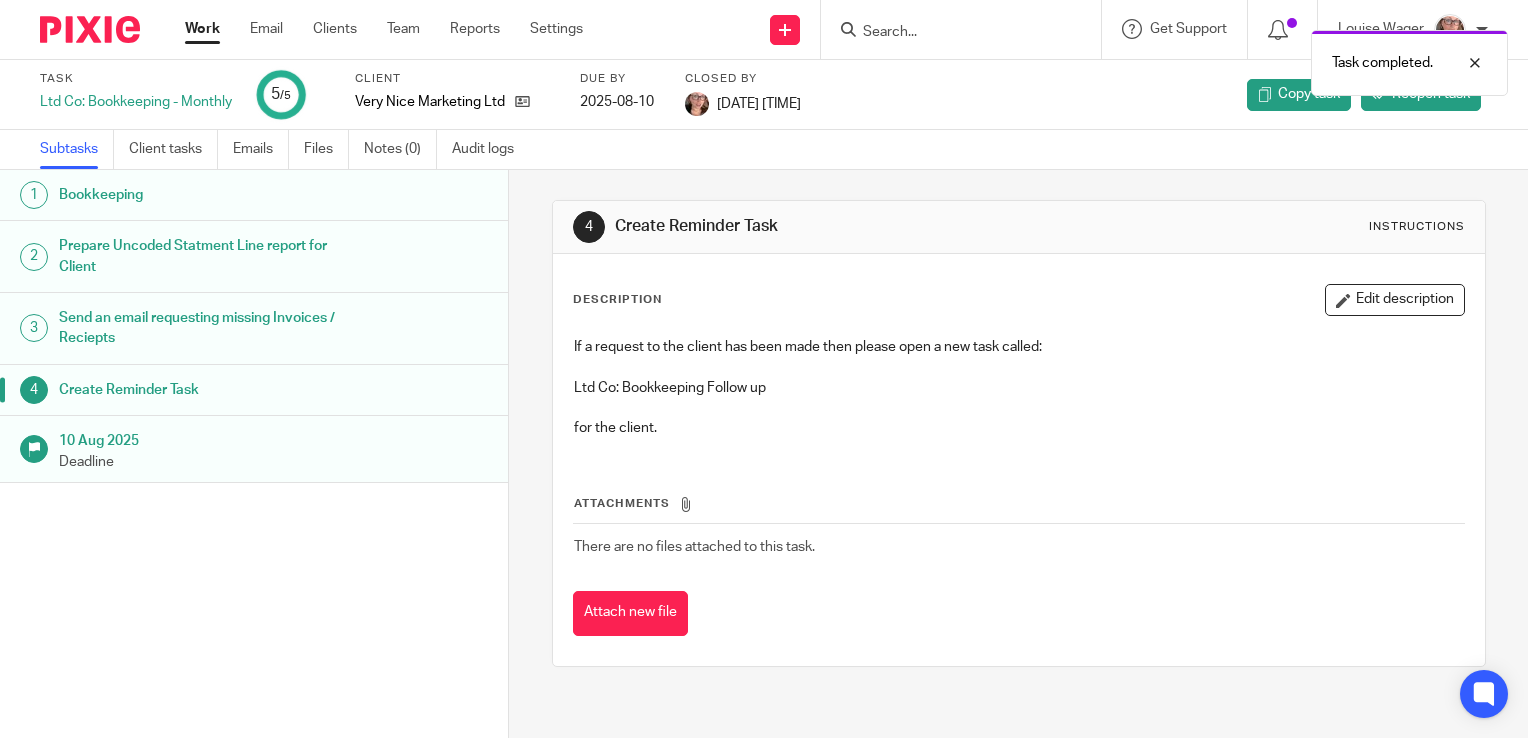 click on "Work" at bounding box center [202, 29] 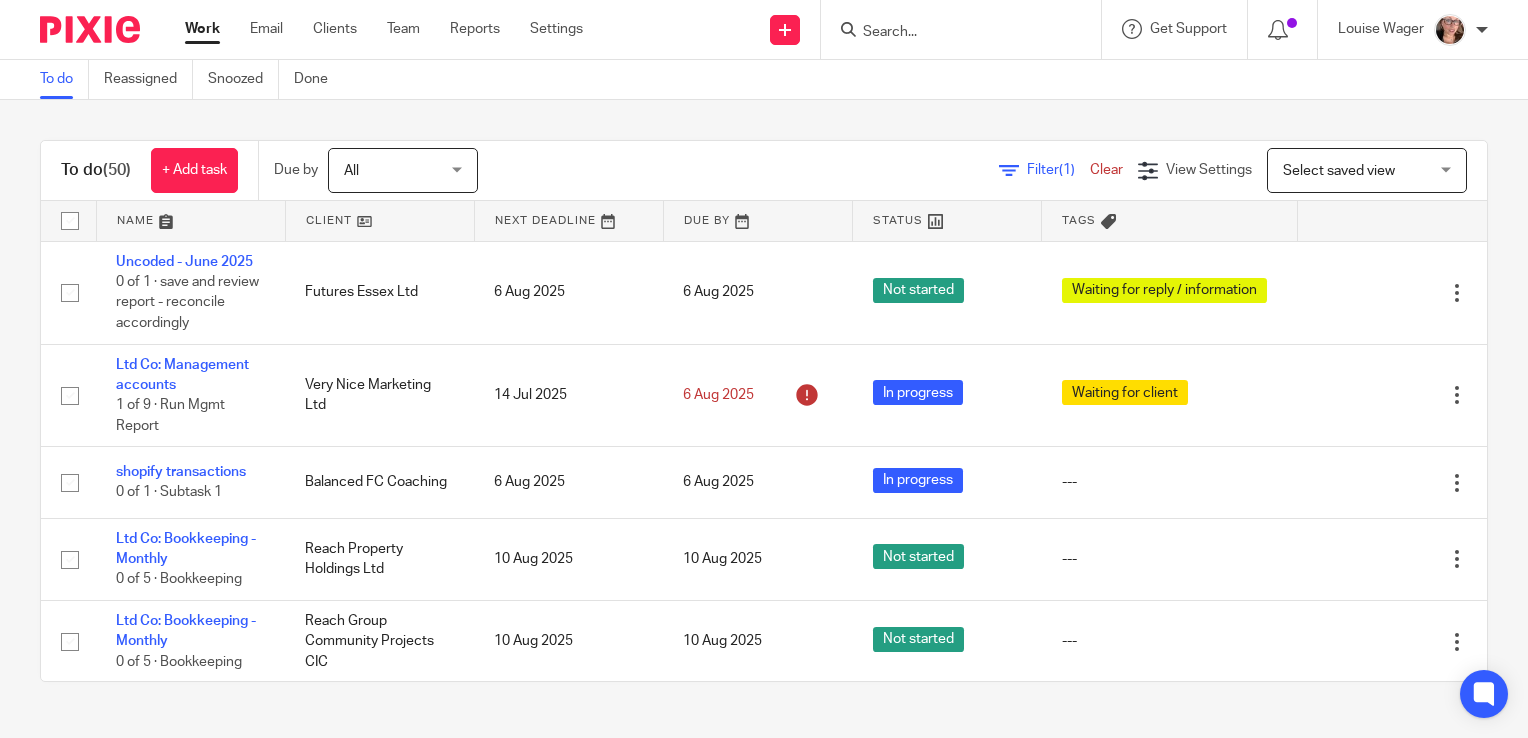 scroll, scrollTop: 0, scrollLeft: 0, axis: both 